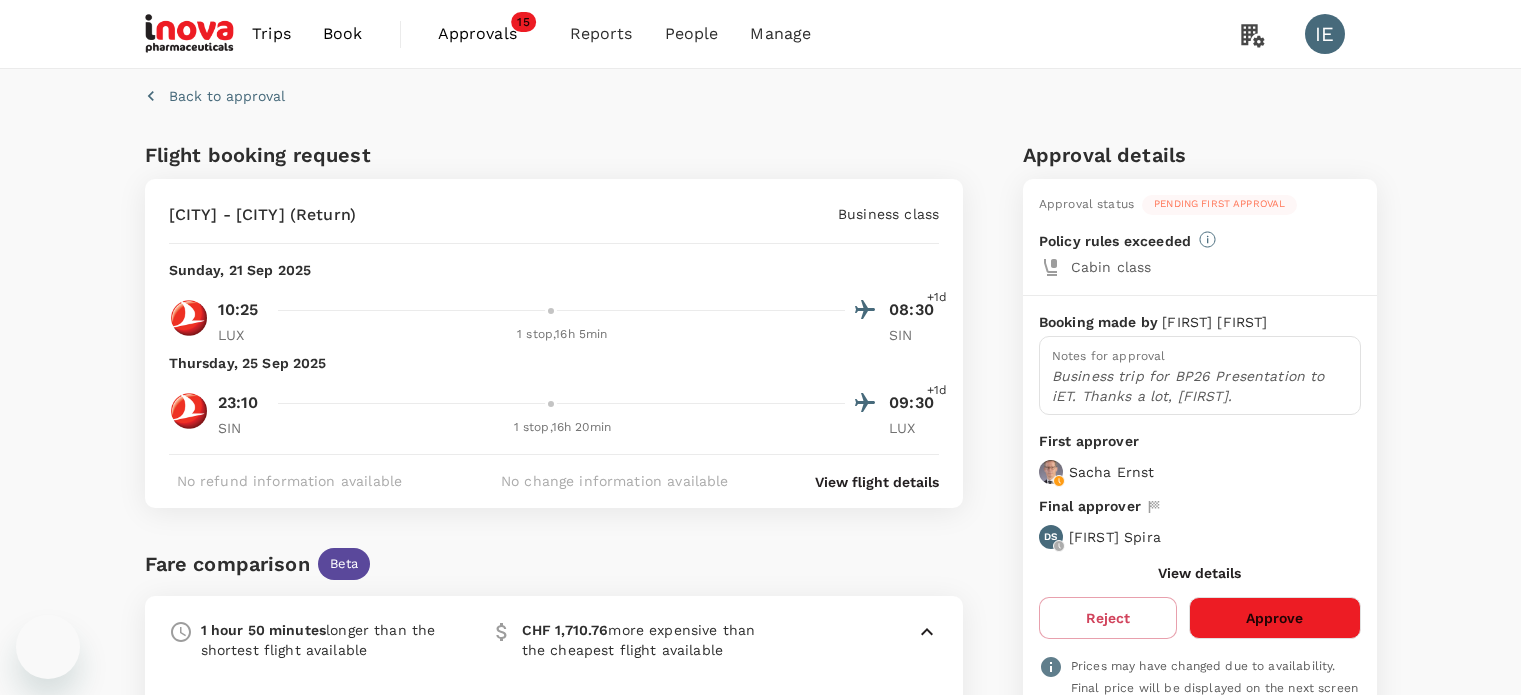 scroll, scrollTop: 0, scrollLeft: 0, axis: both 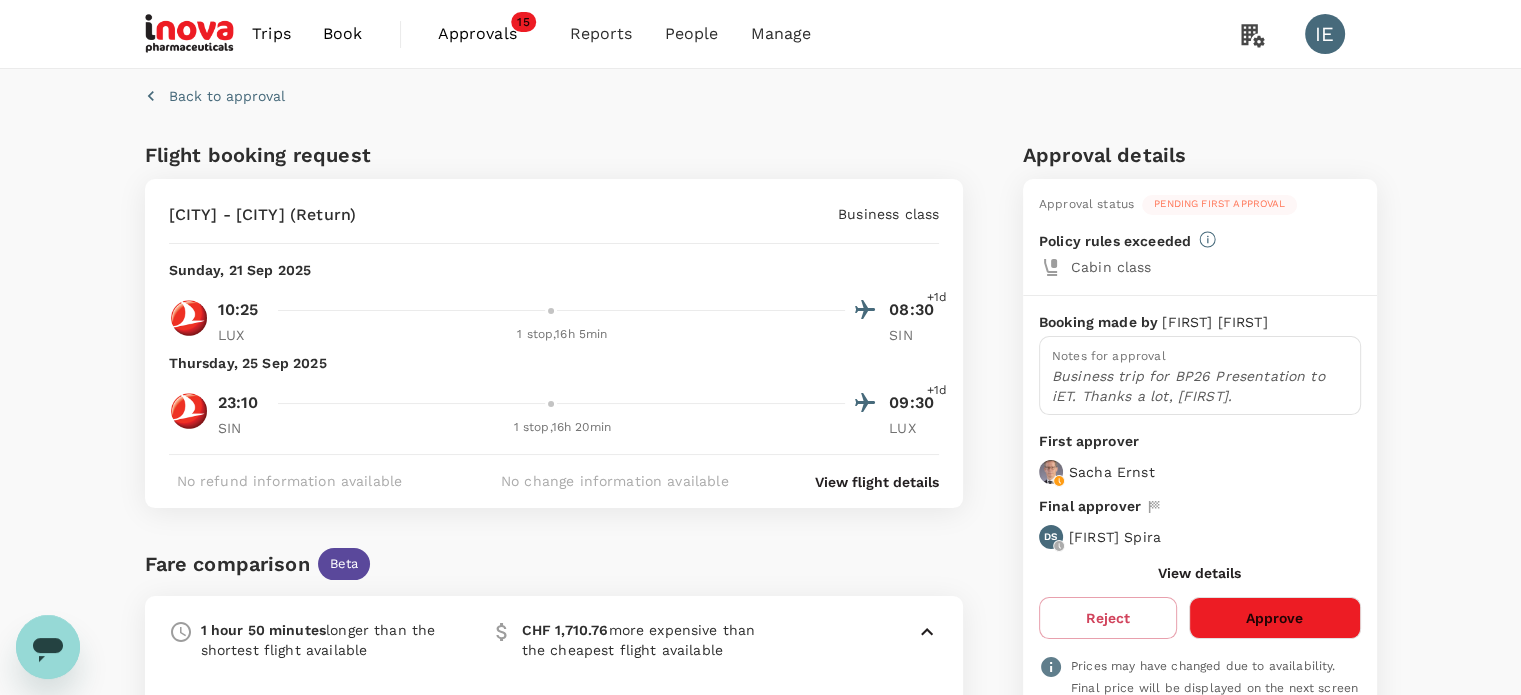 click on "Approvals" at bounding box center (488, 34) 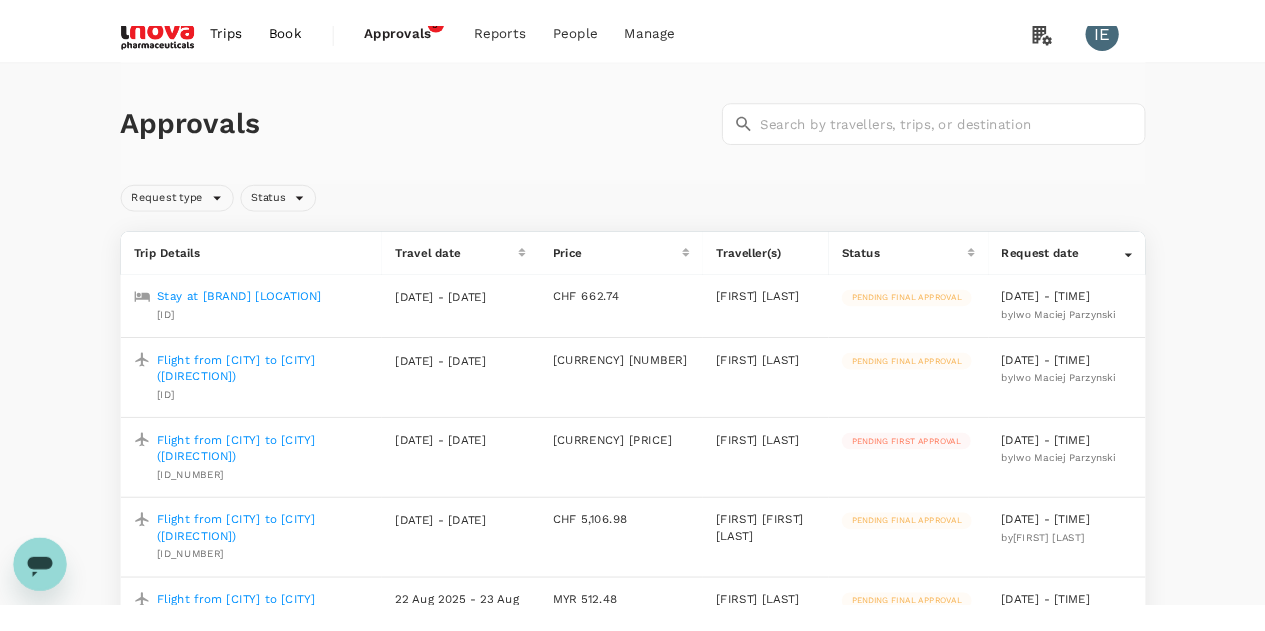 scroll, scrollTop: 0, scrollLeft: 0, axis: both 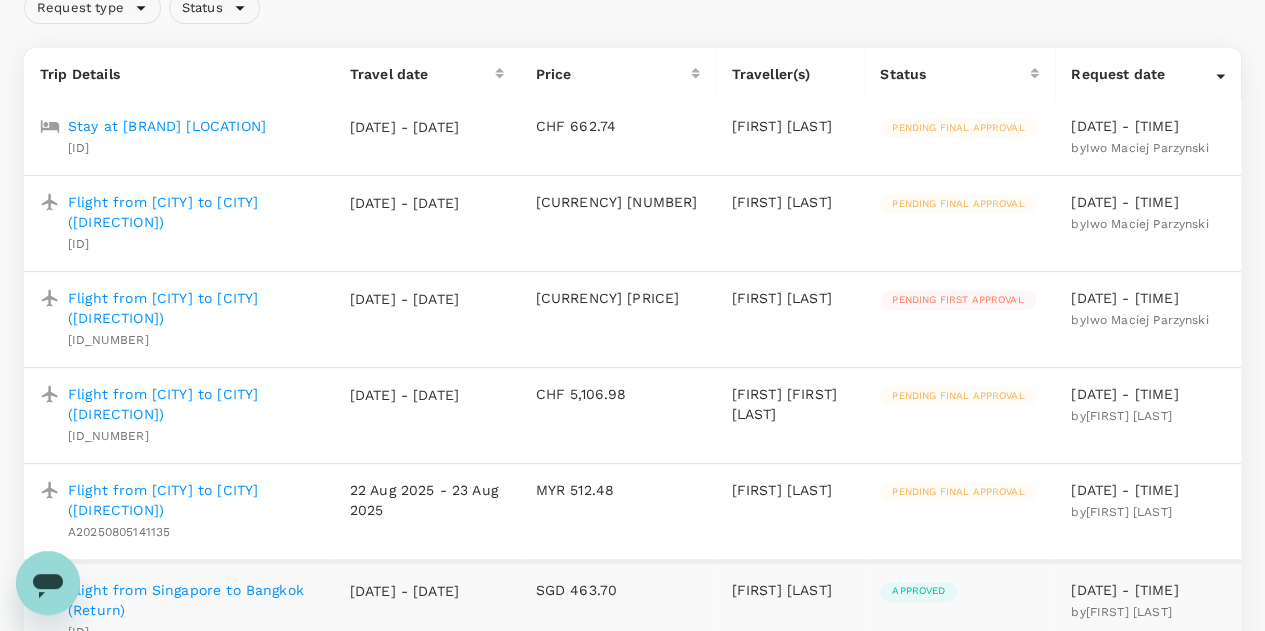 click on "Flight from [CITY] to [CITY] ([DIRECTION])" at bounding box center [193, 308] 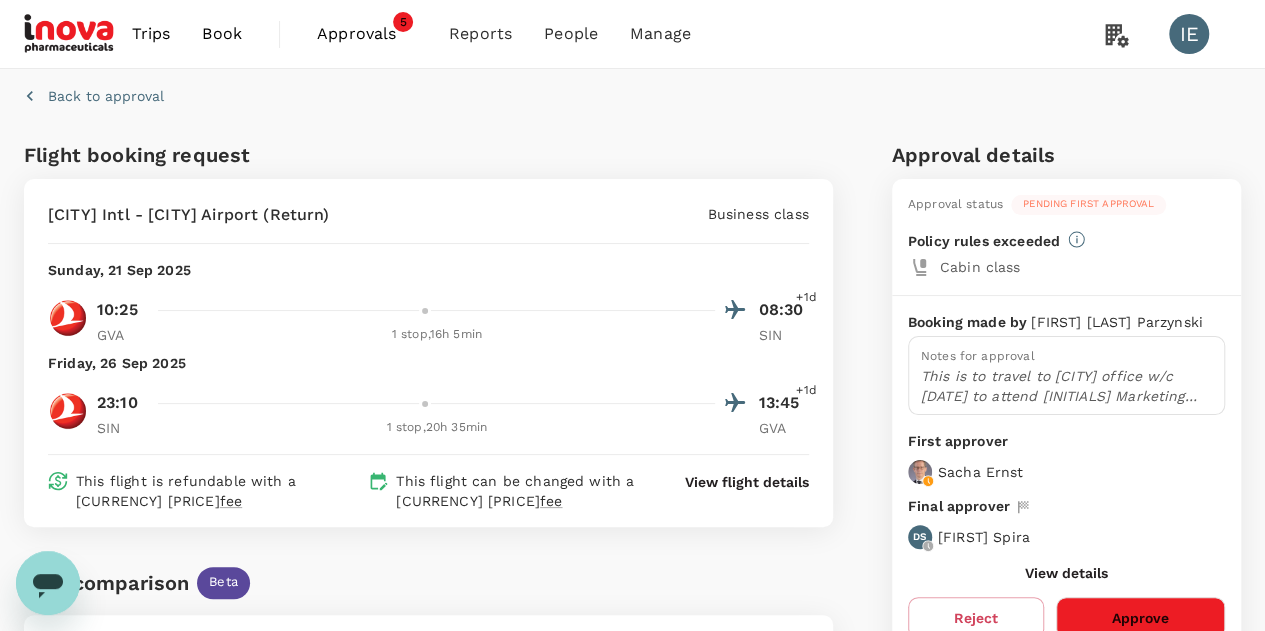 scroll, scrollTop: 300, scrollLeft: 0, axis: vertical 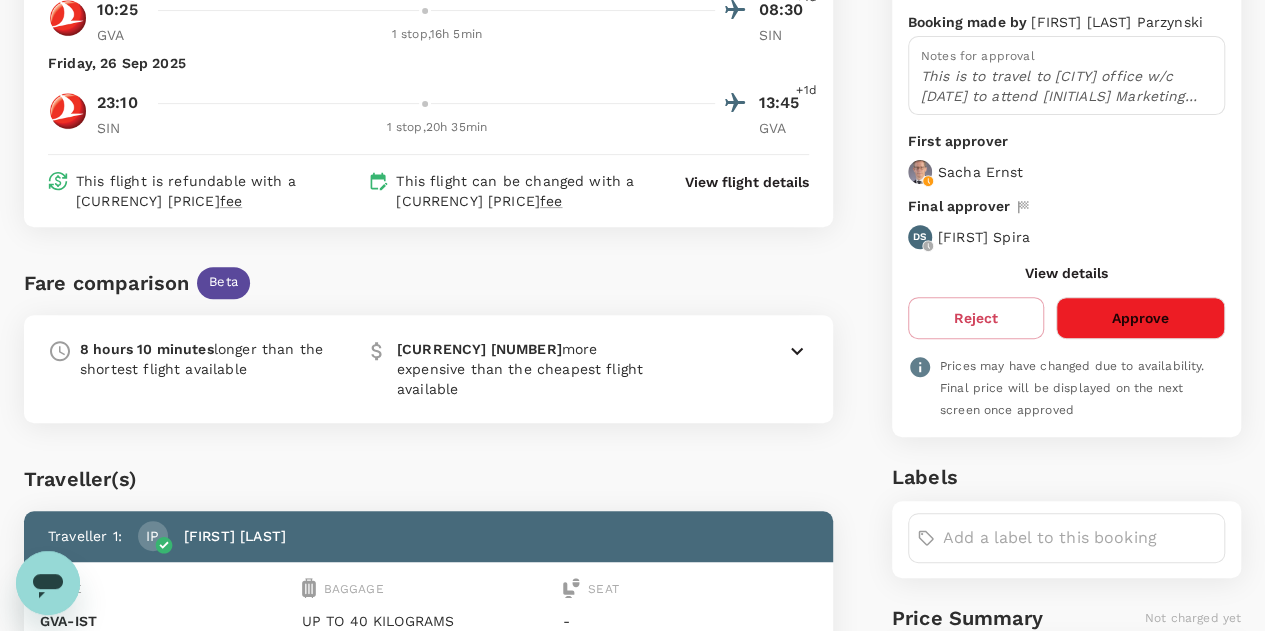 click on "View details" at bounding box center [1066, 273] 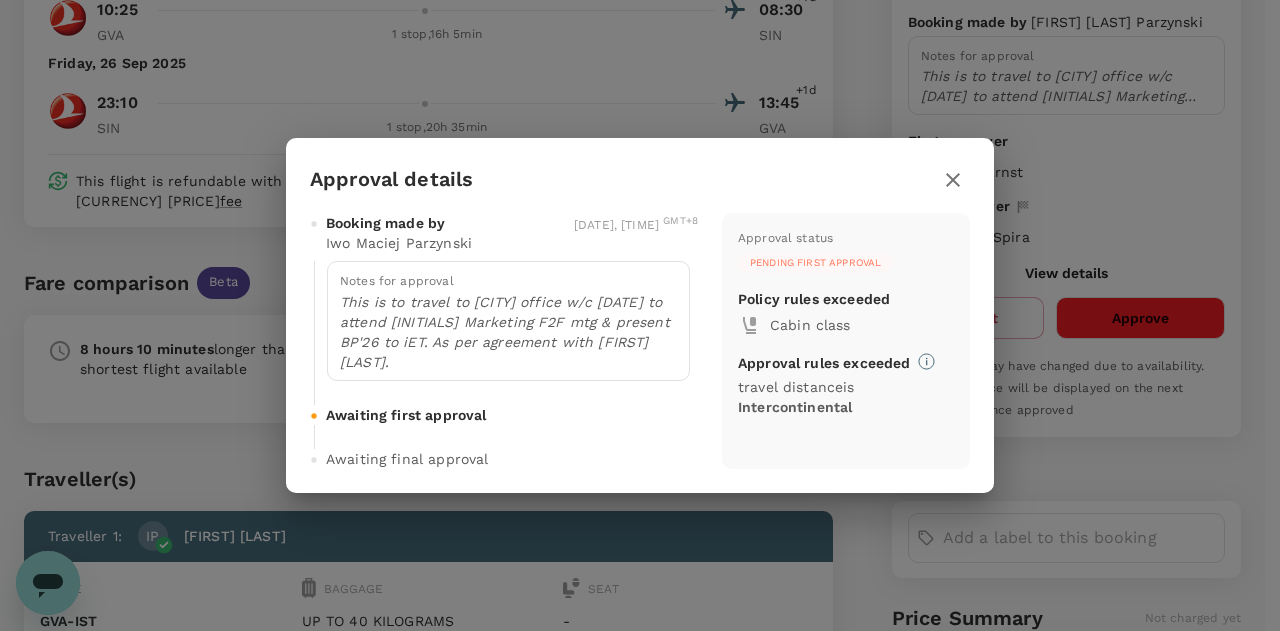 click 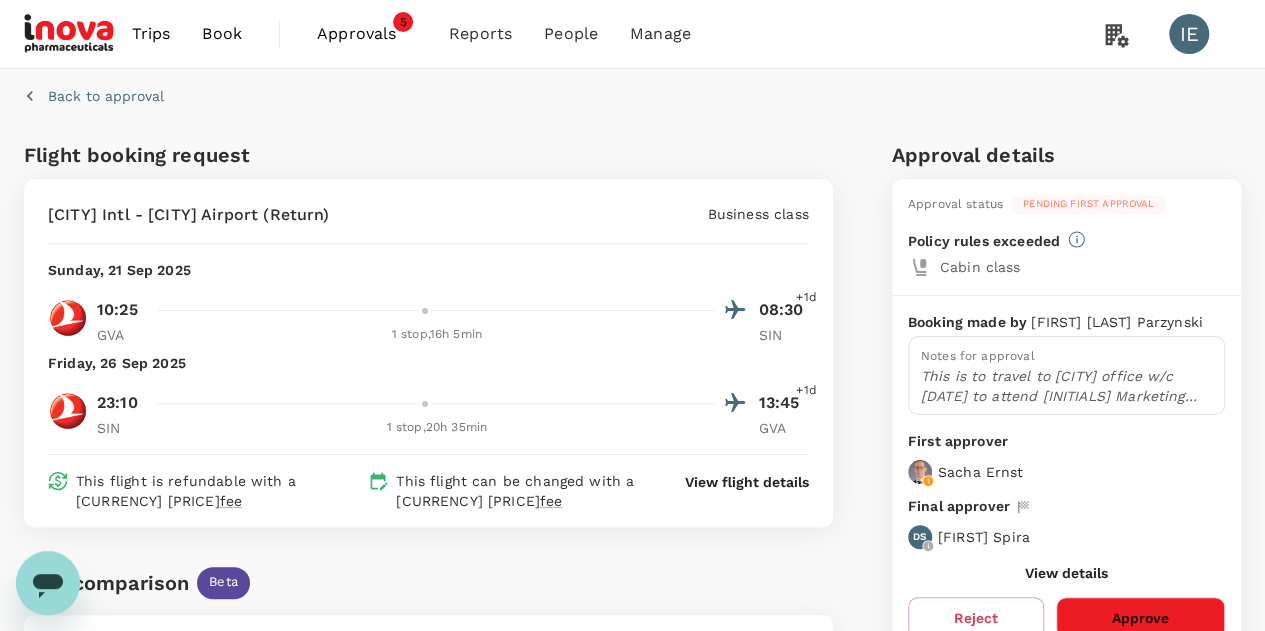 scroll, scrollTop: 300, scrollLeft: 0, axis: vertical 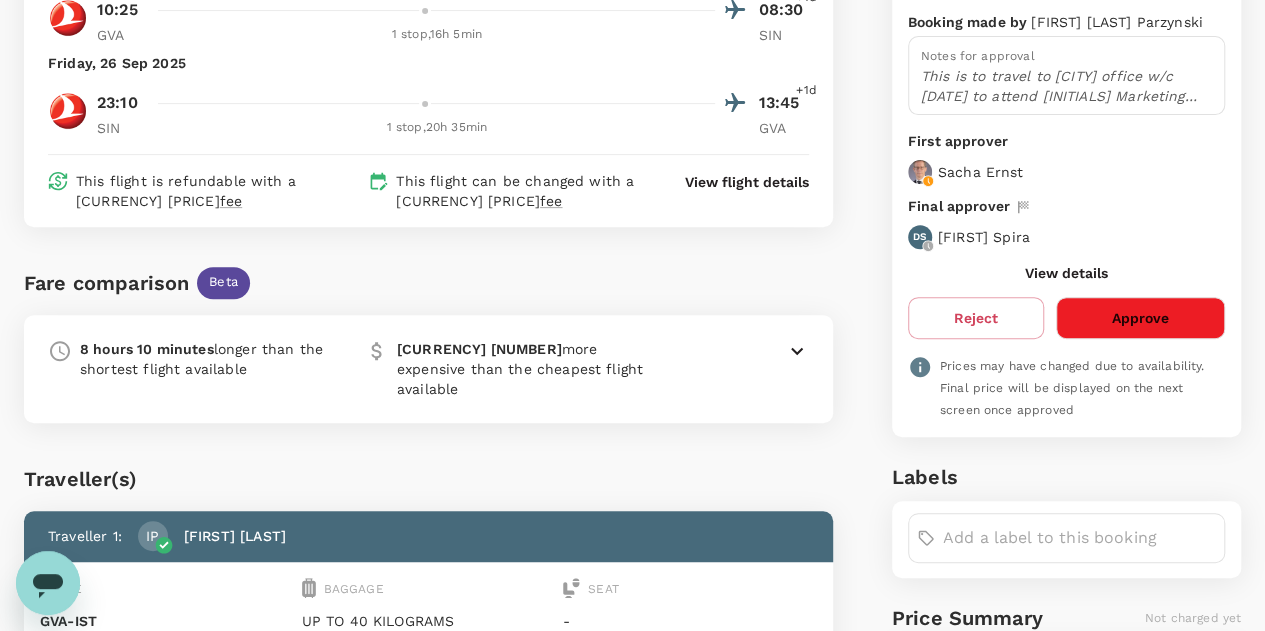 click 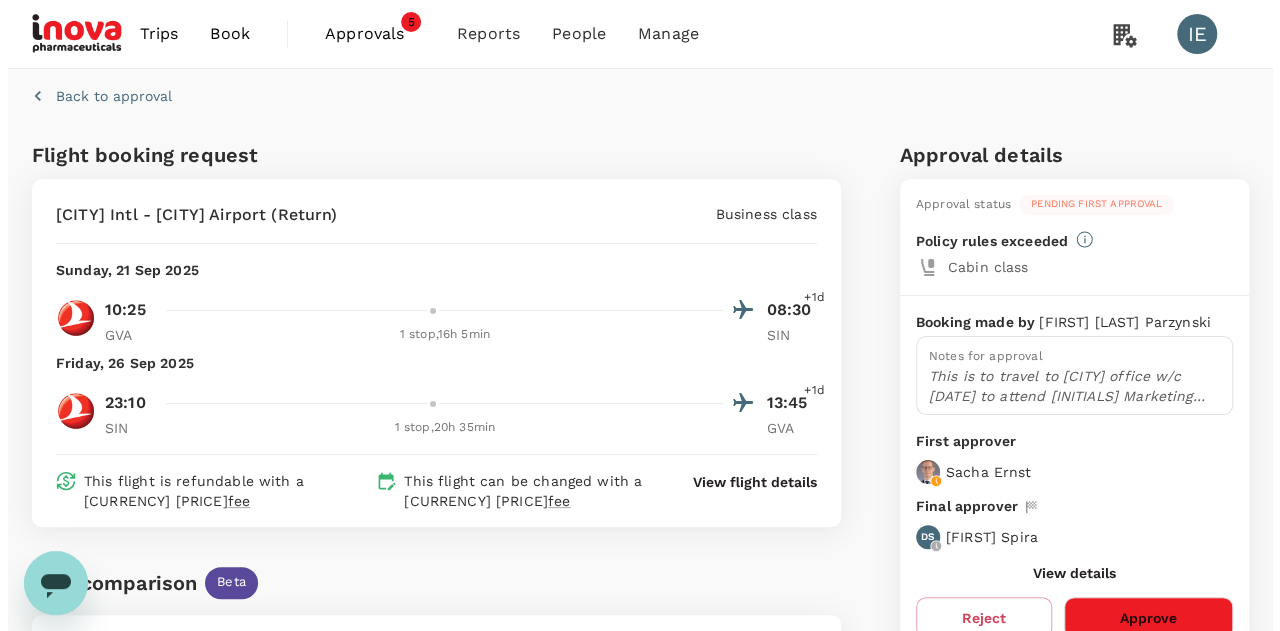 scroll, scrollTop: 300, scrollLeft: 0, axis: vertical 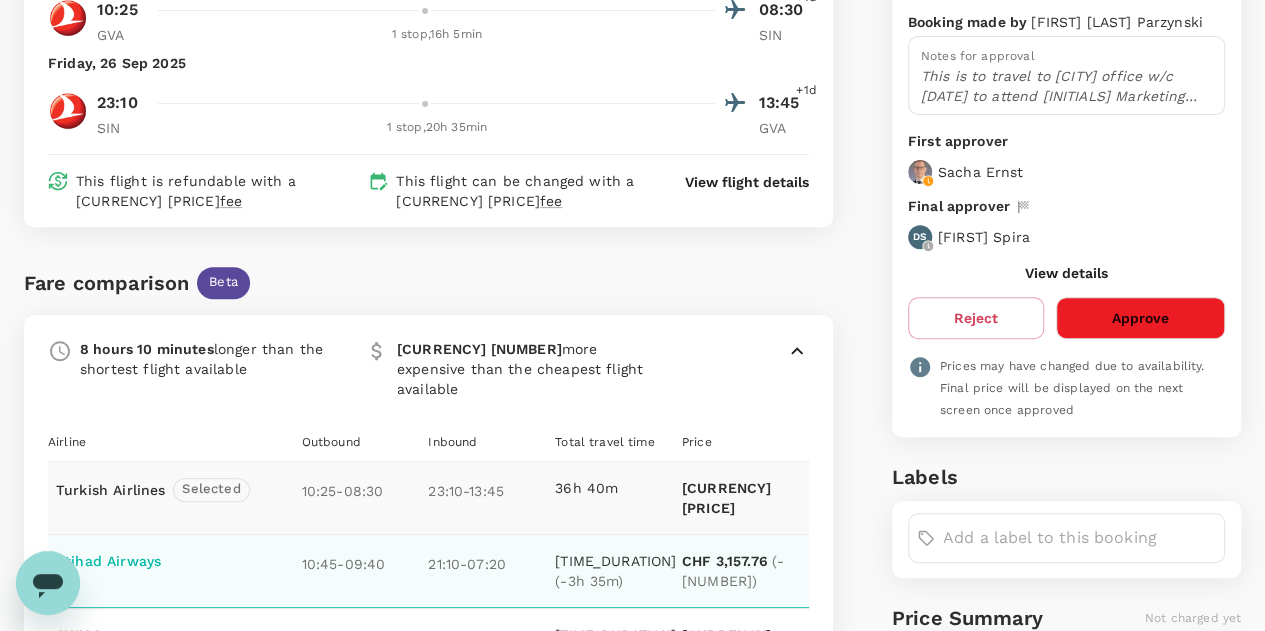 click on "10:45 - 09:40" at bounding box center (365, 562) 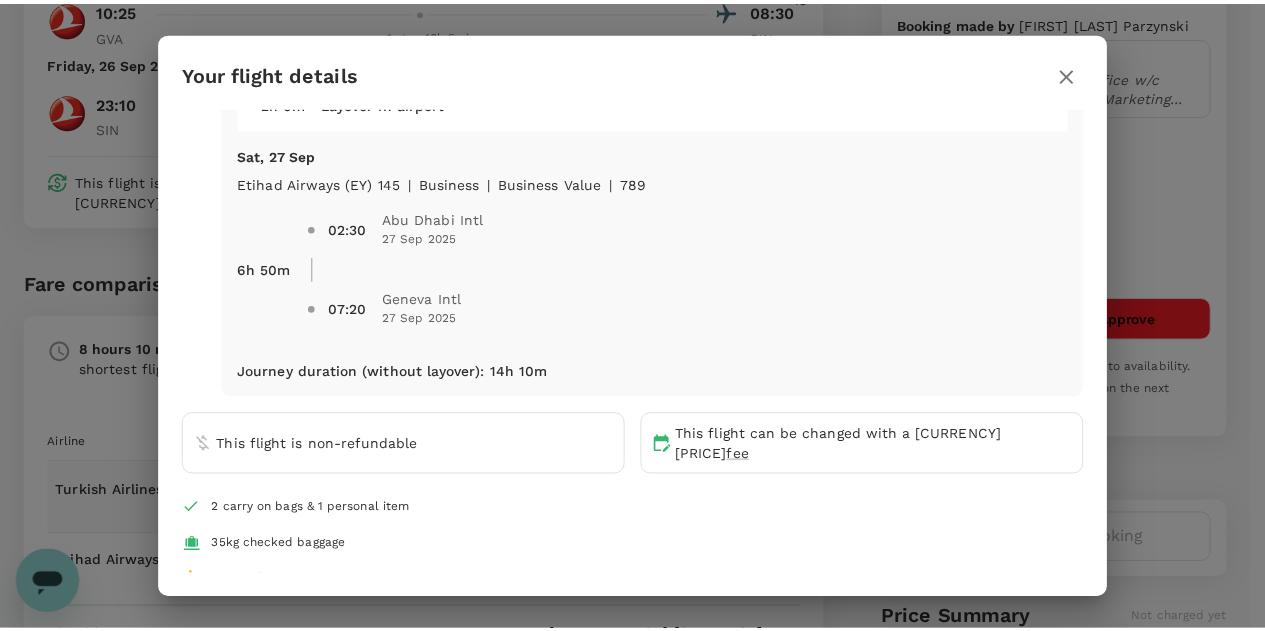 scroll, scrollTop: 1198, scrollLeft: 0, axis: vertical 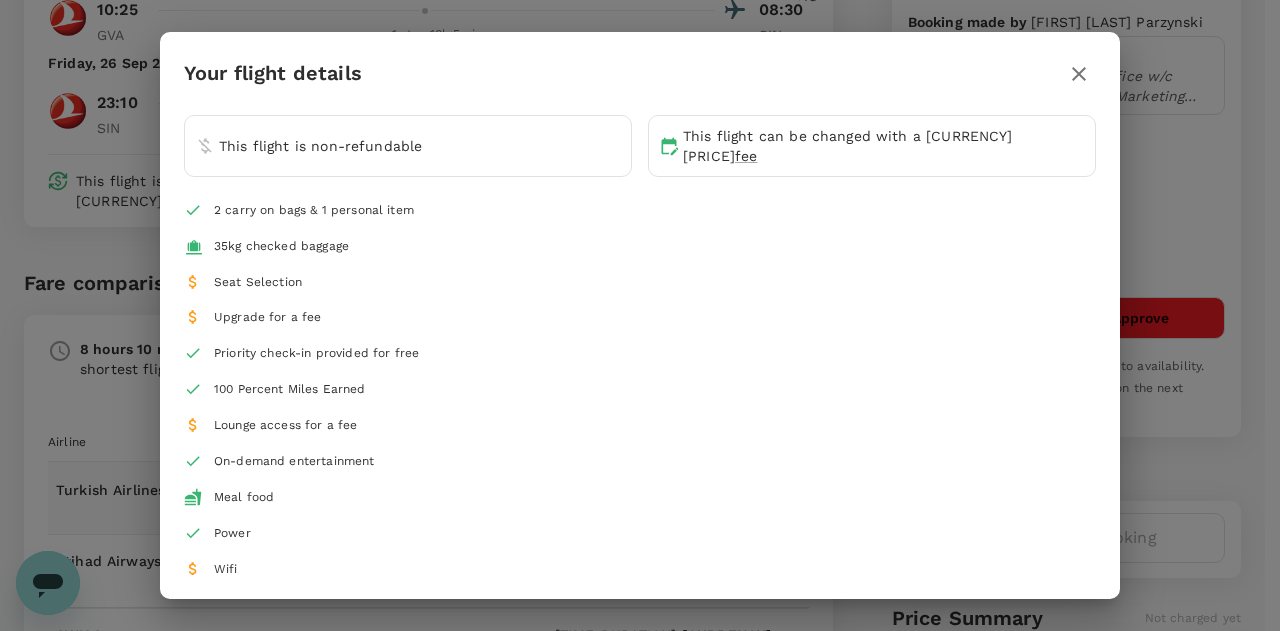 click 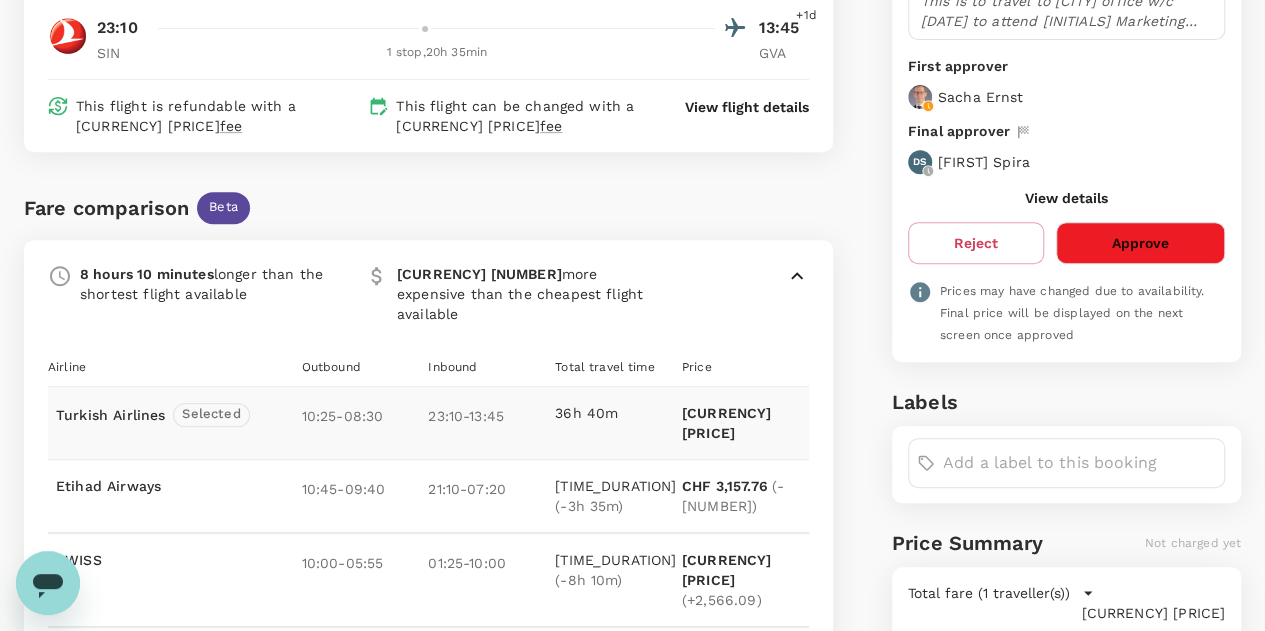 scroll, scrollTop: 0, scrollLeft: 0, axis: both 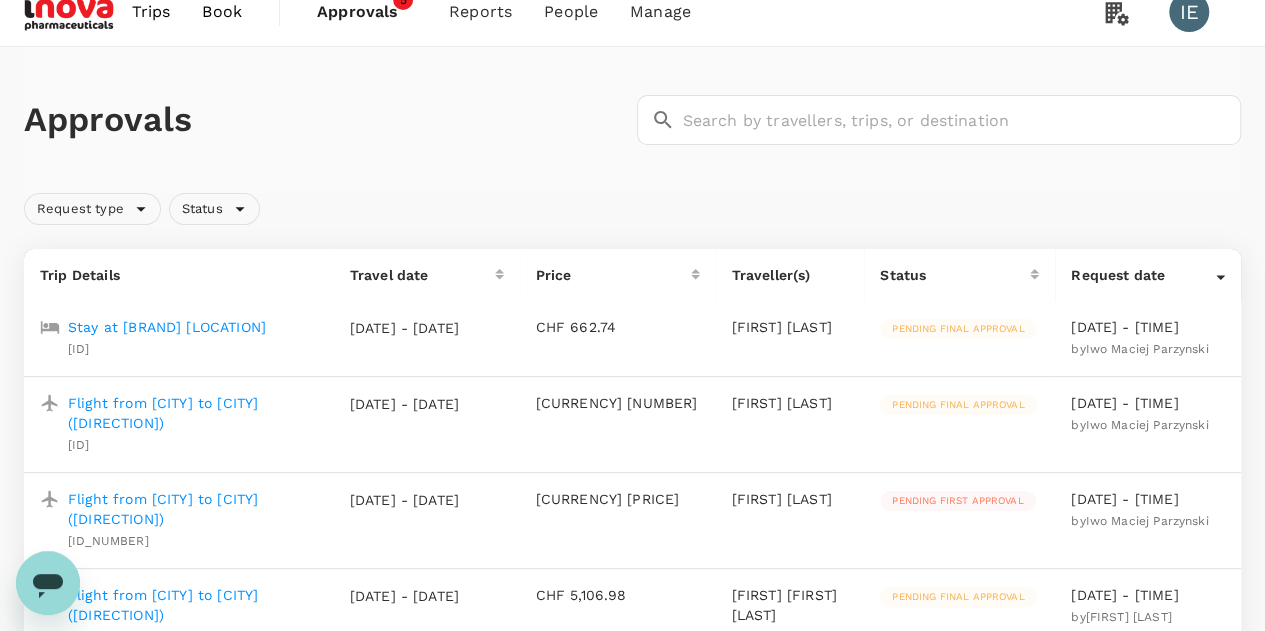 click on "Flight from [CITY] to [CITY] ([DIRECTION])" at bounding box center (193, 413) 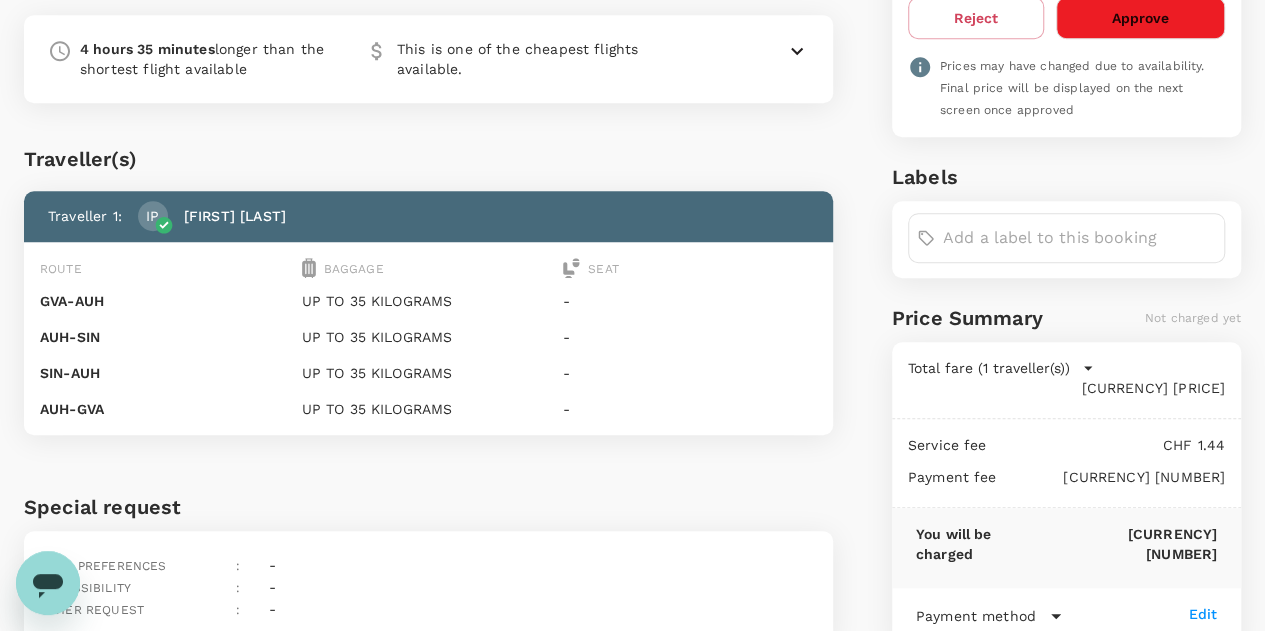scroll, scrollTop: 300, scrollLeft: 0, axis: vertical 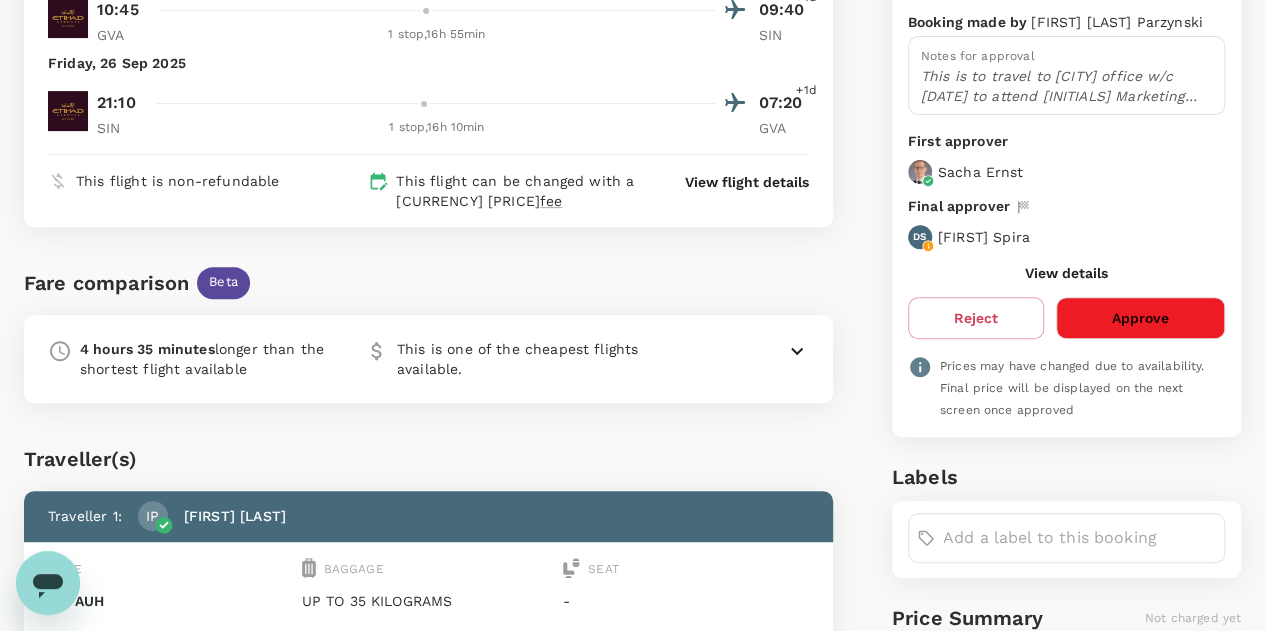 click 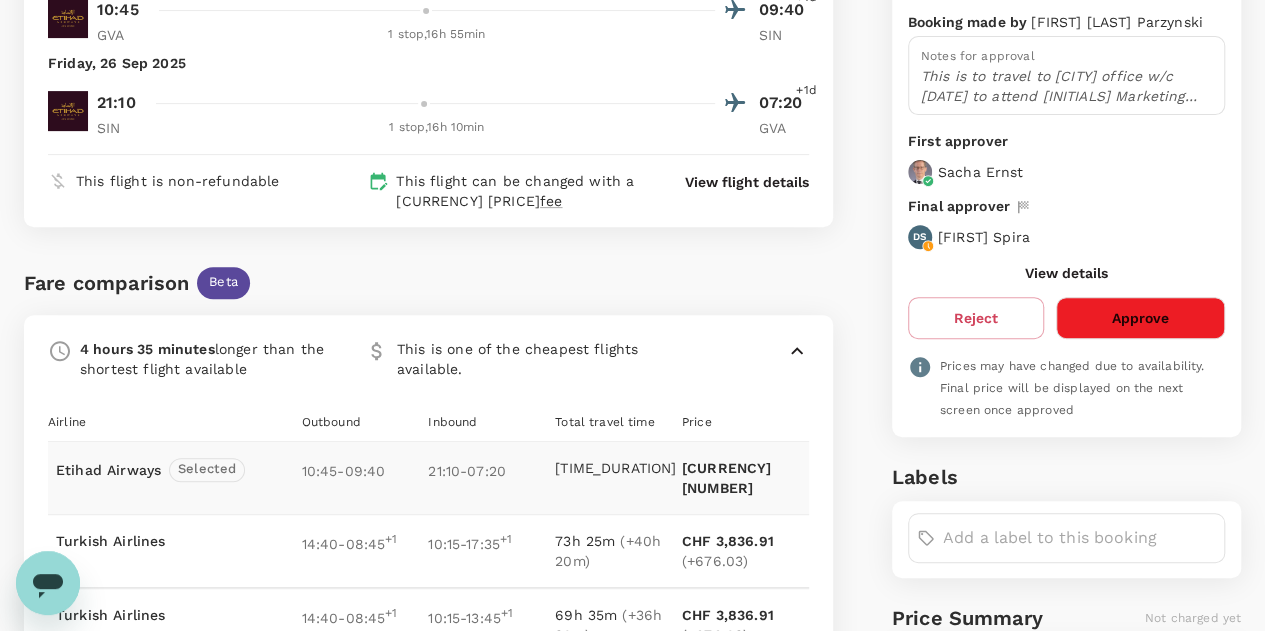 scroll, scrollTop: 0, scrollLeft: 0, axis: both 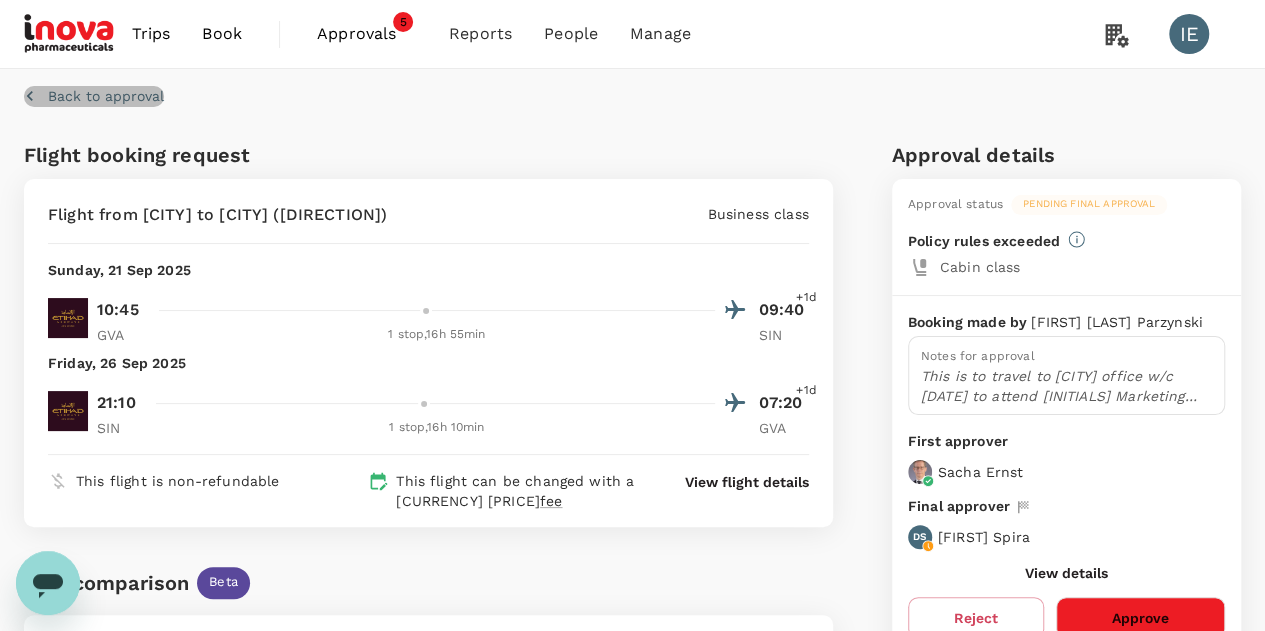 click on "Back to approval" at bounding box center [106, 96] 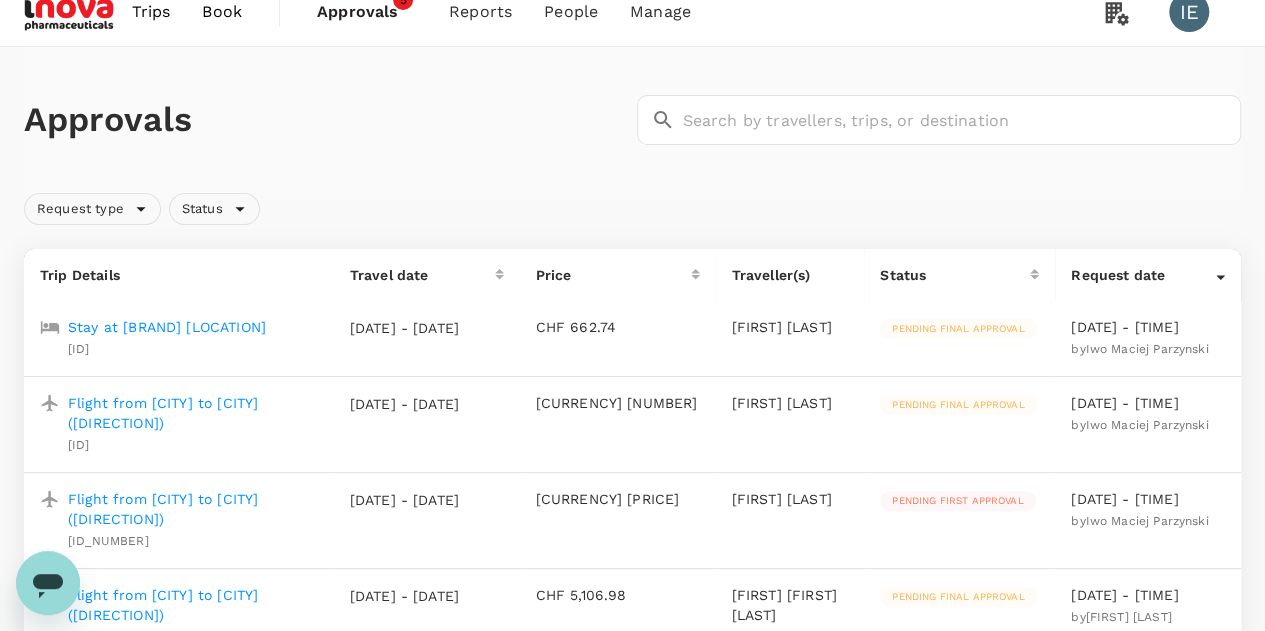 click on "Flight from [CITY] to [CITY] ([DIRECTION])" at bounding box center (193, 509) 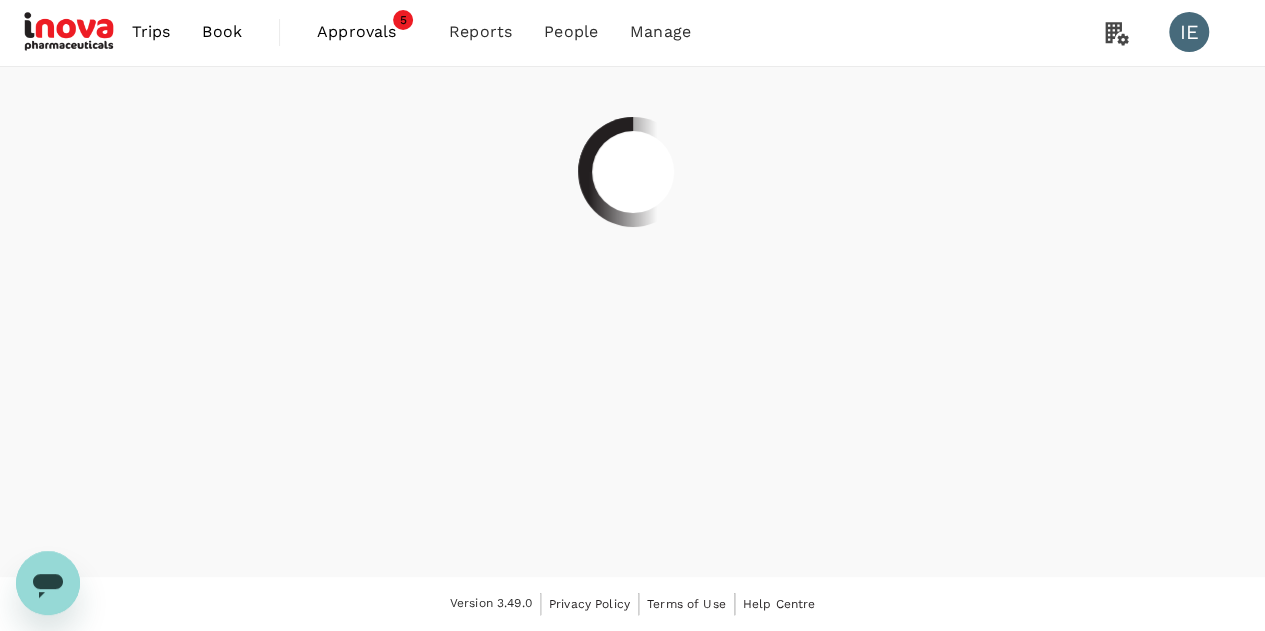 scroll, scrollTop: 0, scrollLeft: 0, axis: both 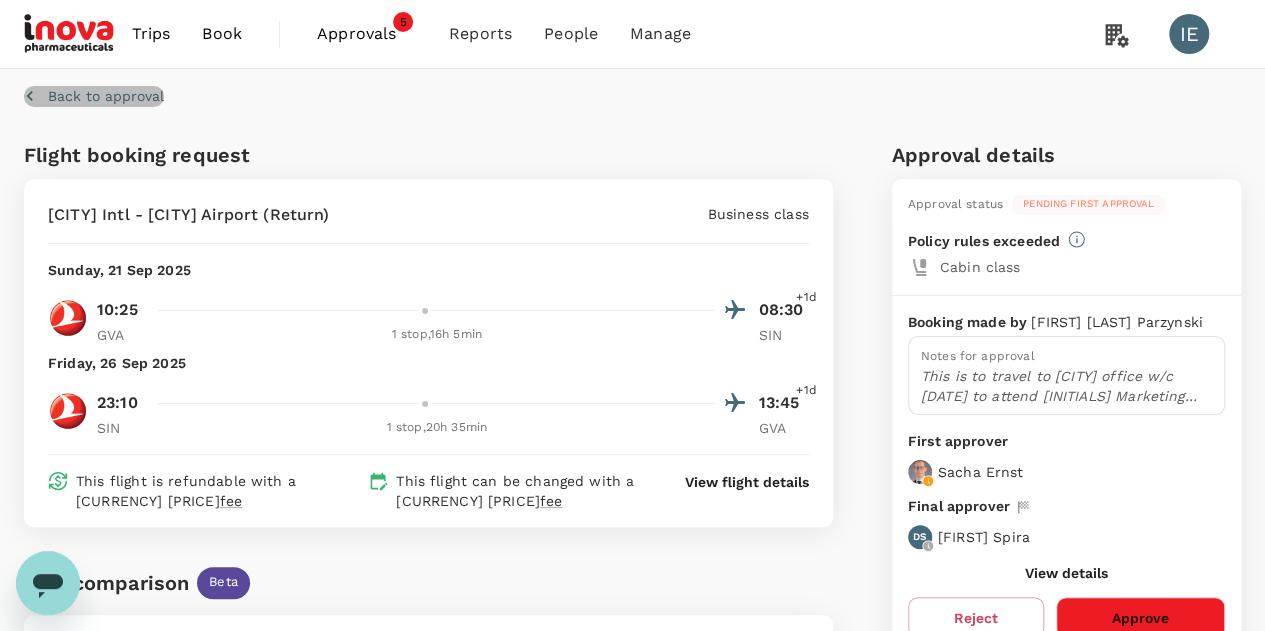 click on "Back to approval" at bounding box center [106, 96] 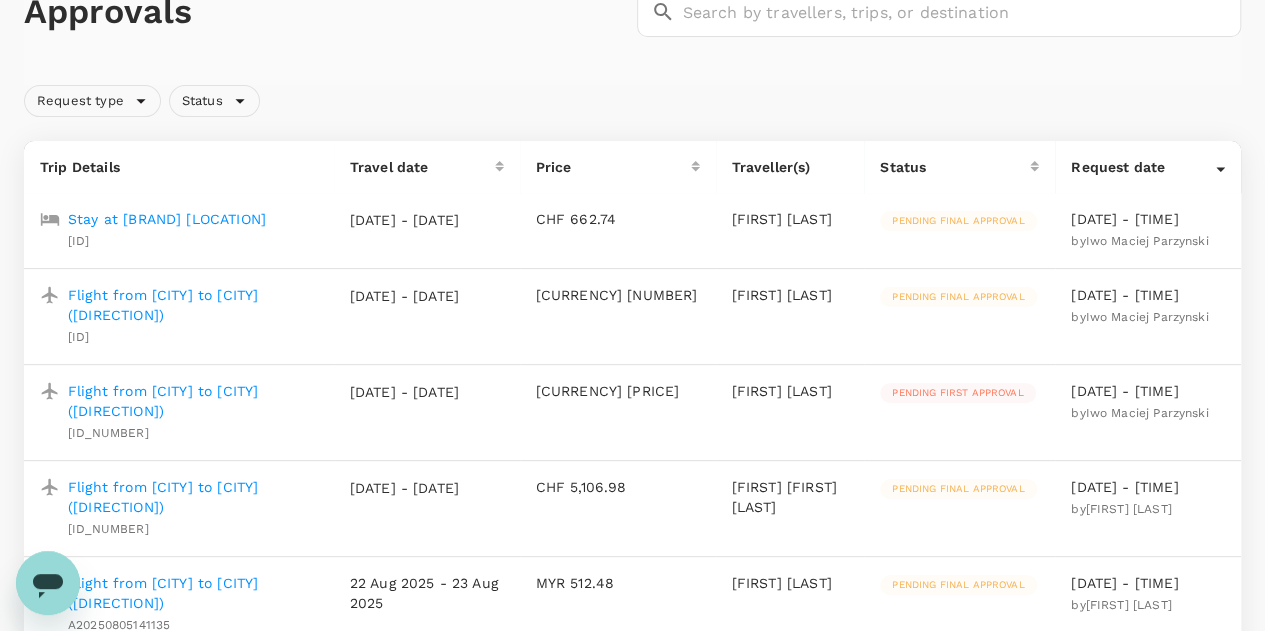 scroll, scrollTop: 22, scrollLeft: 0, axis: vertical 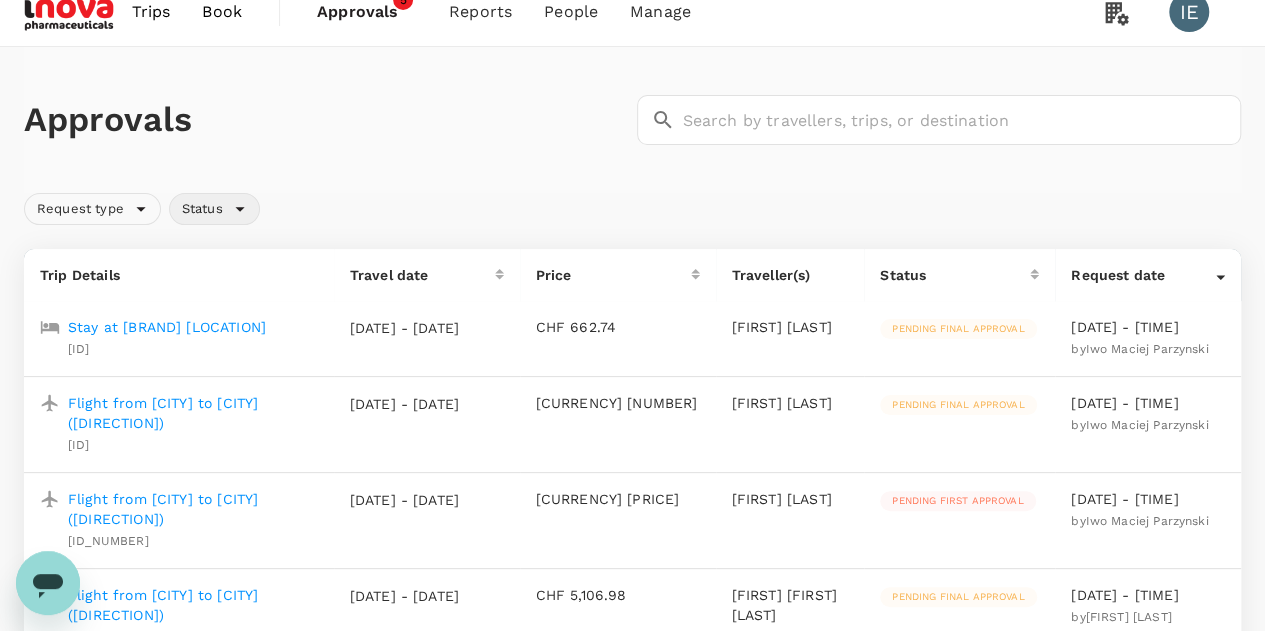 click on "Status" at bounding box center [214, 209] 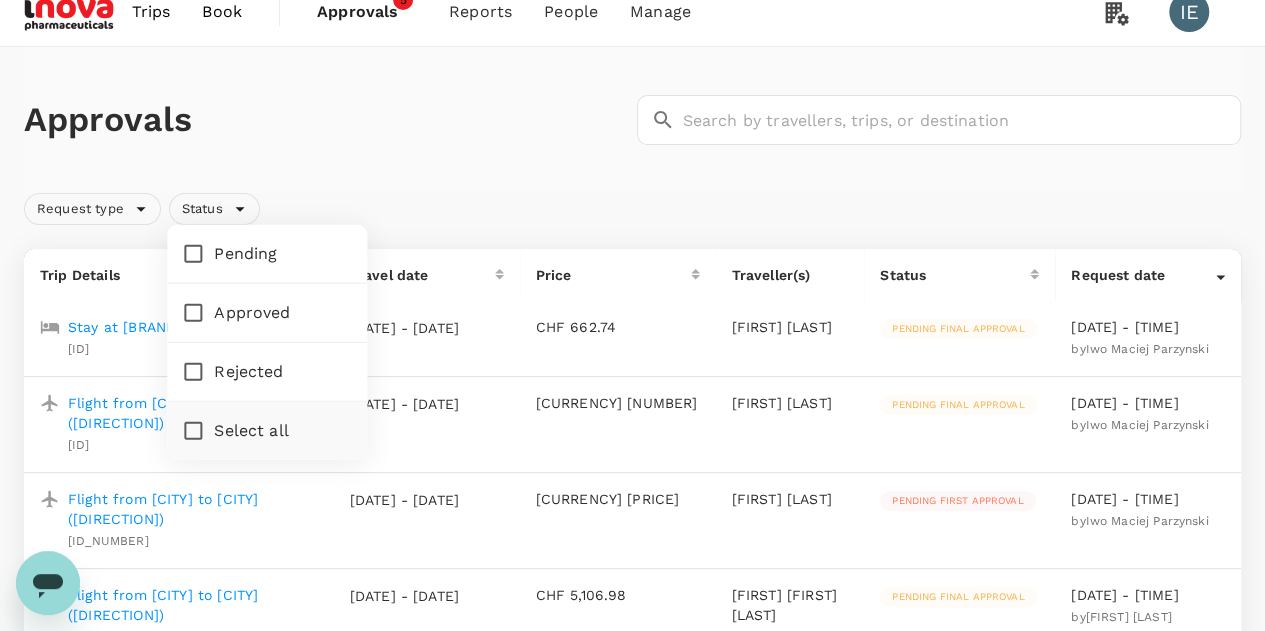 click on "Approved" at bounding box center (193, 313) 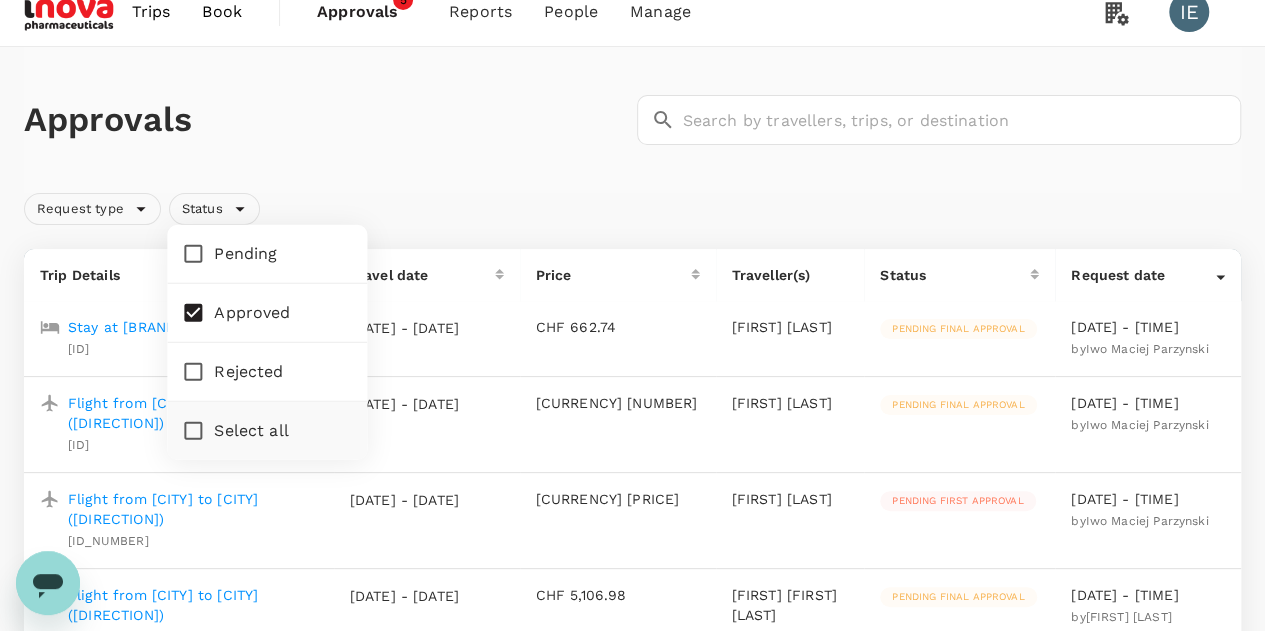 click on "Request type Status" at bounding box center (628, 205) 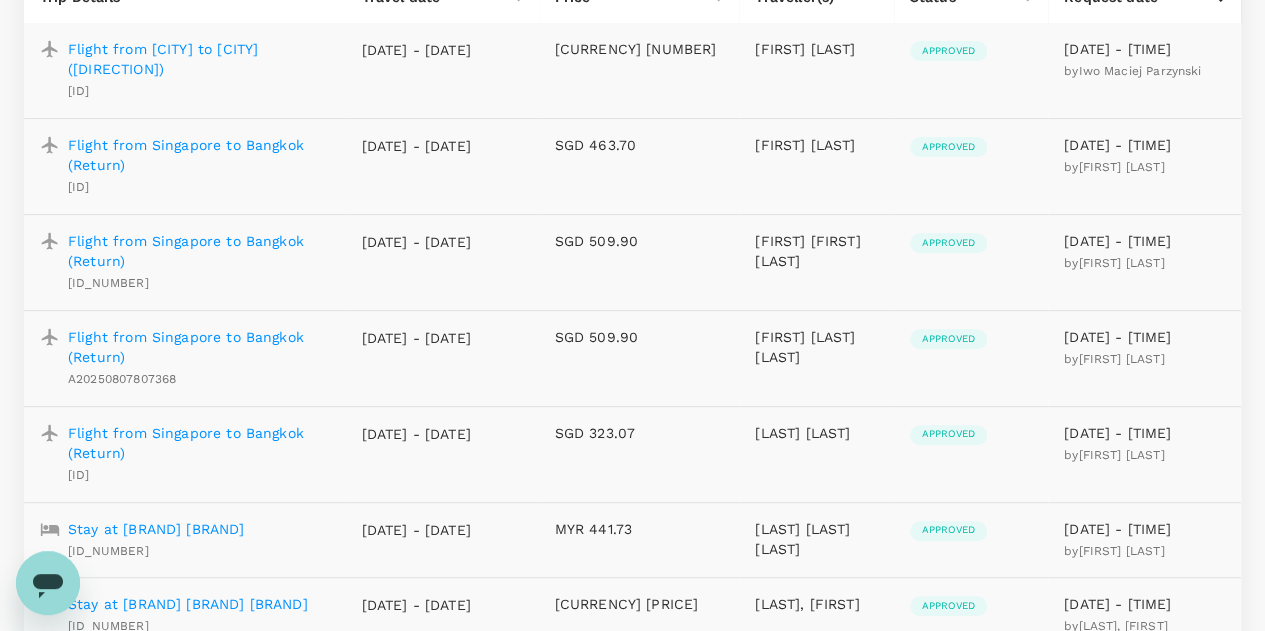 scroll, scrollTop: 0, scrollLeft: 0, axis: both 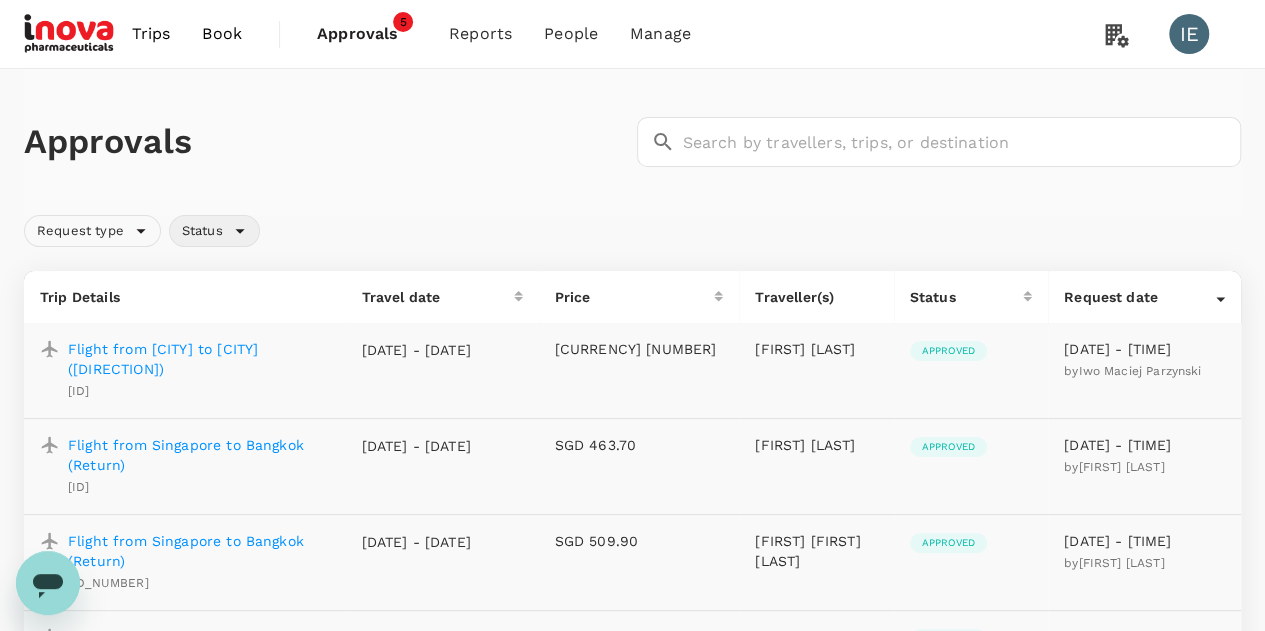 click on "Status" at bounding box center (214, 231) 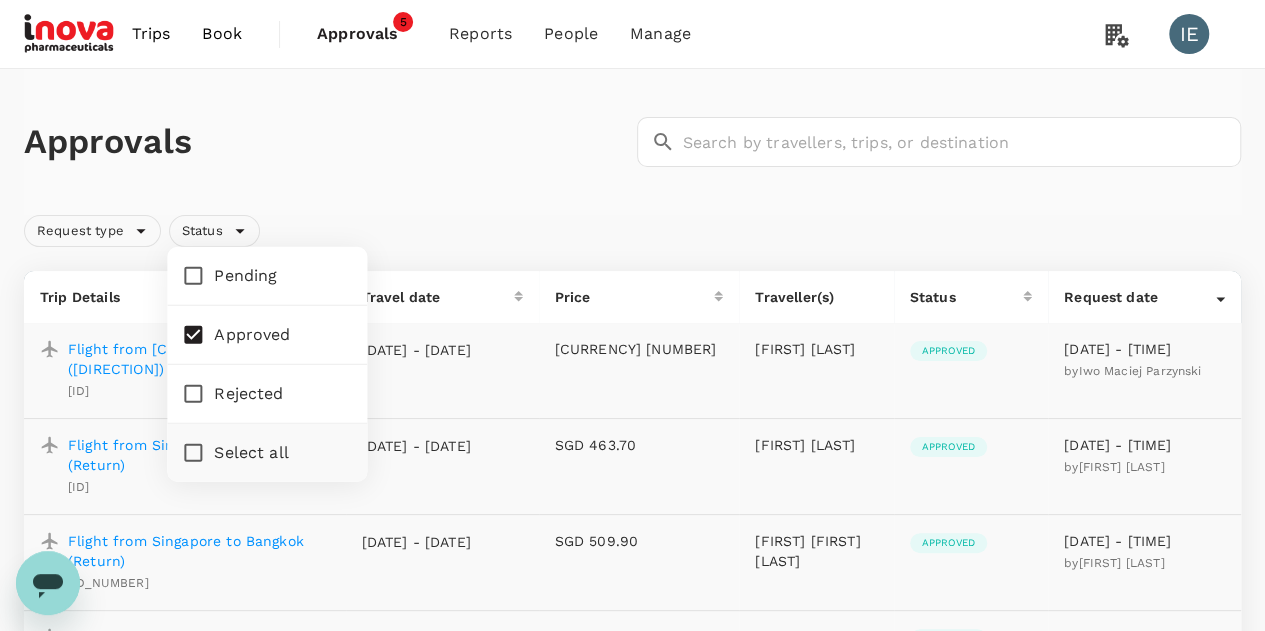 click on "Approved" at bounding box center [193, 335] 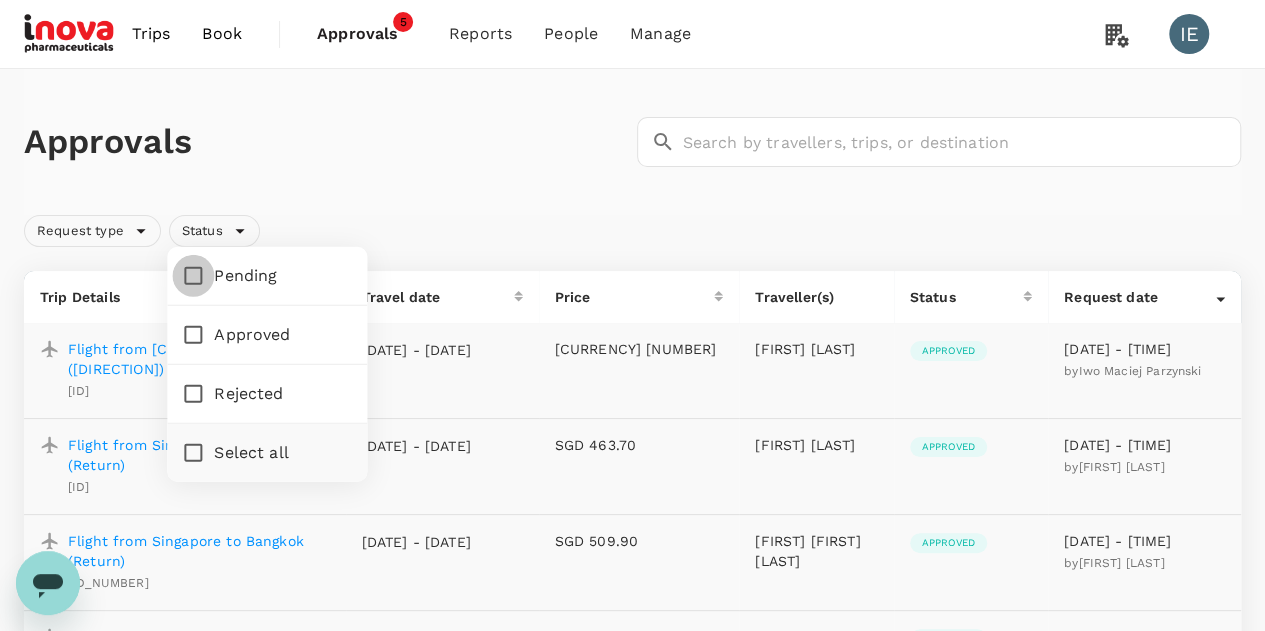 click on "Pending" at bounding box center (193, 276) 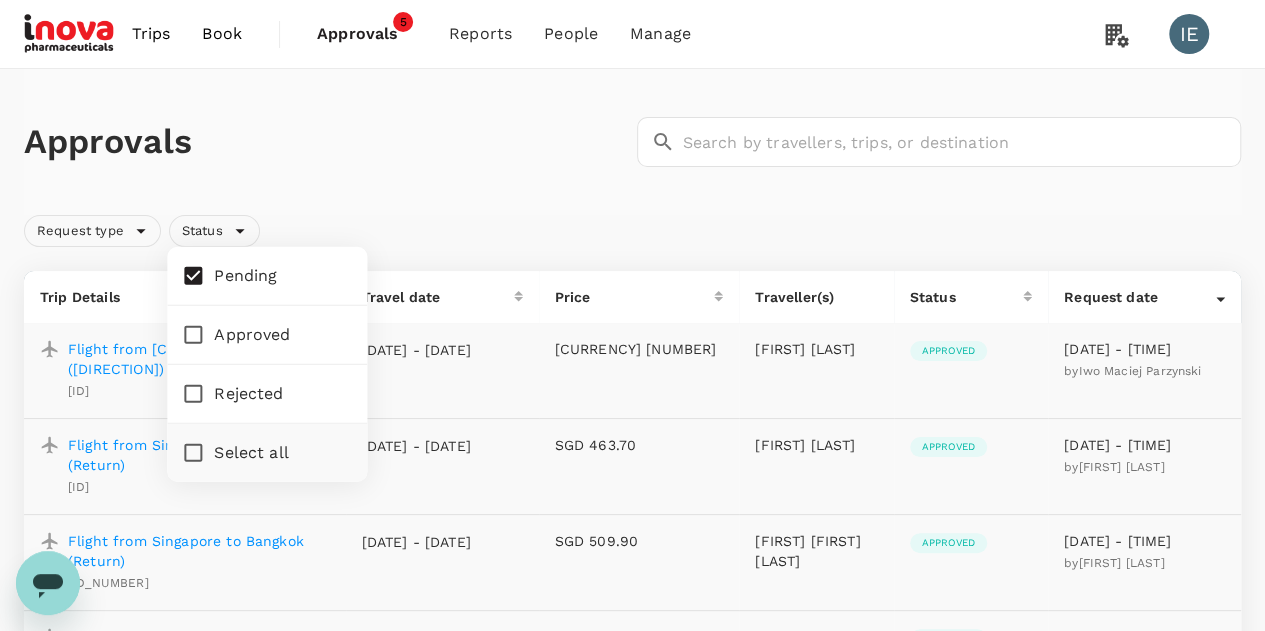click on "Approvals ​ ​" at bounding box center (632, 142) 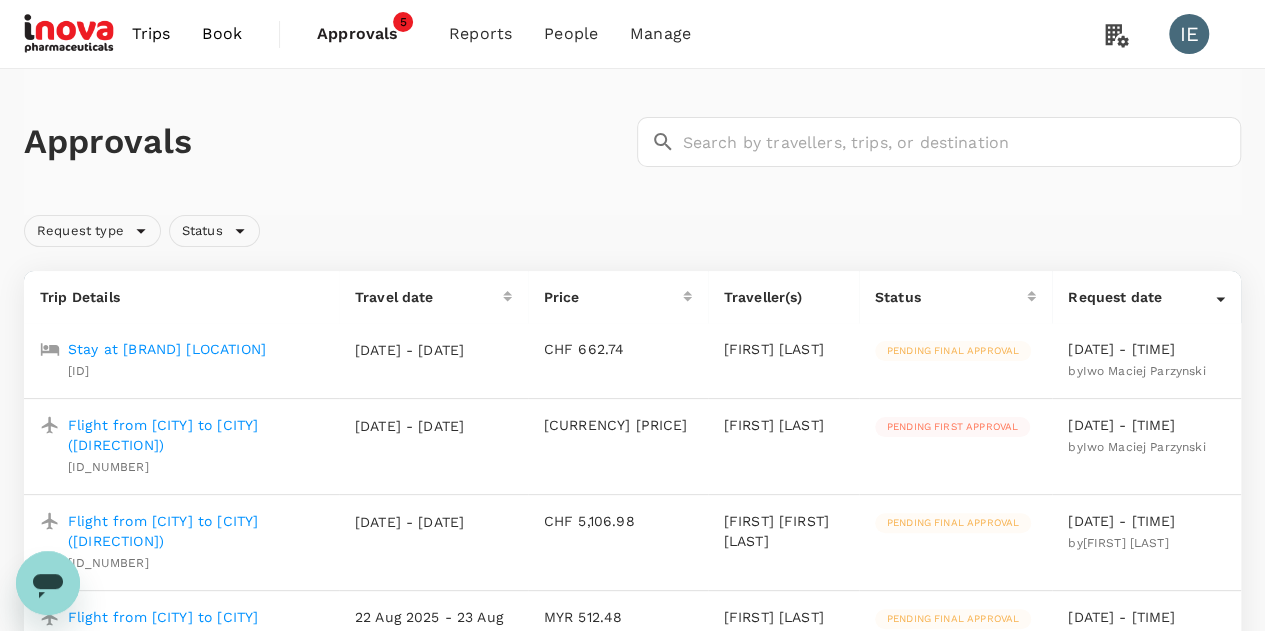click on "Stay at [BRAND] [LOCATION]" at bounding box center [167, 349] 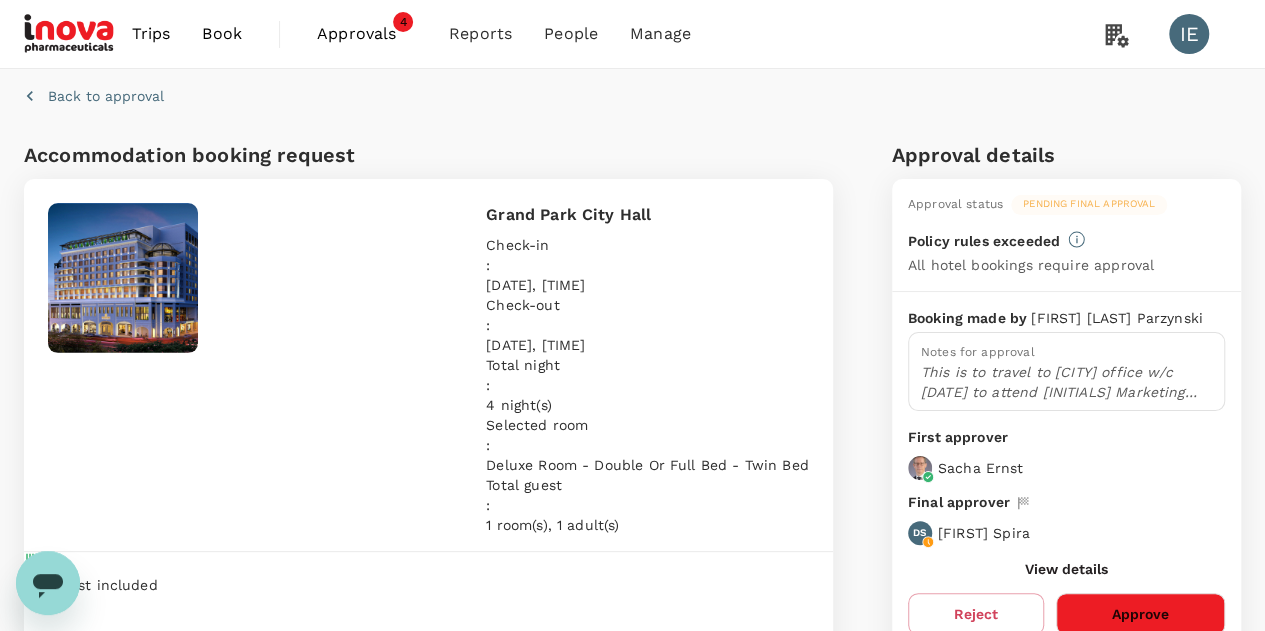 click 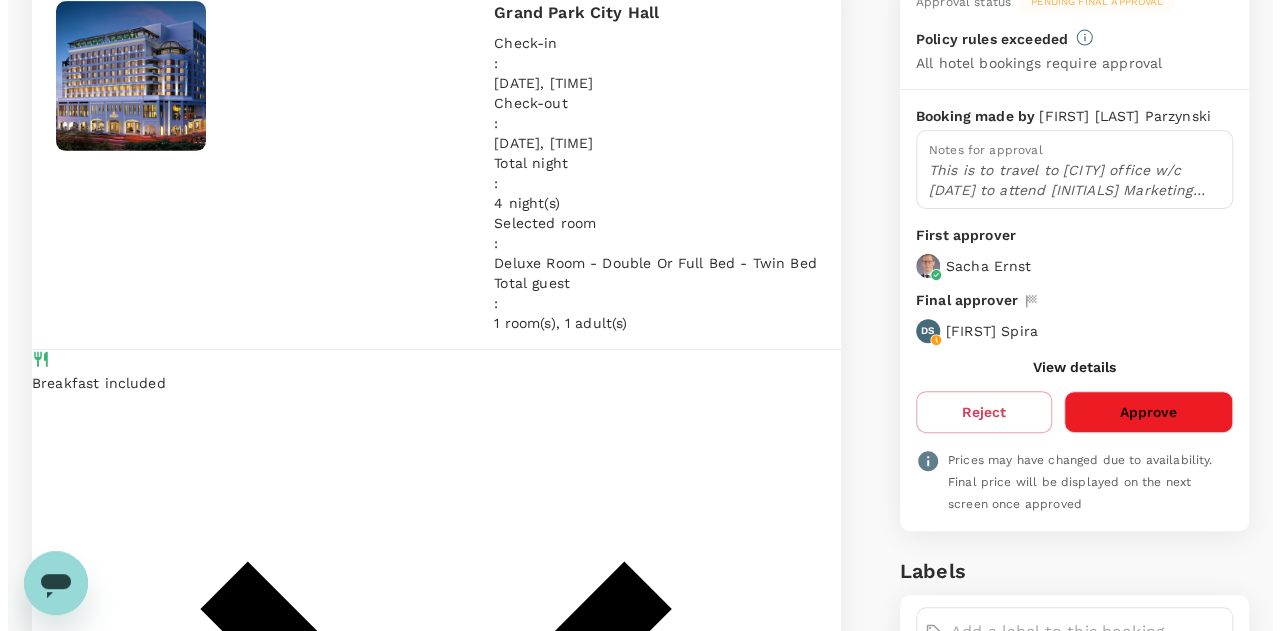 scroll, scrollTop: 250, scrollLeft: 0, axis: vertical 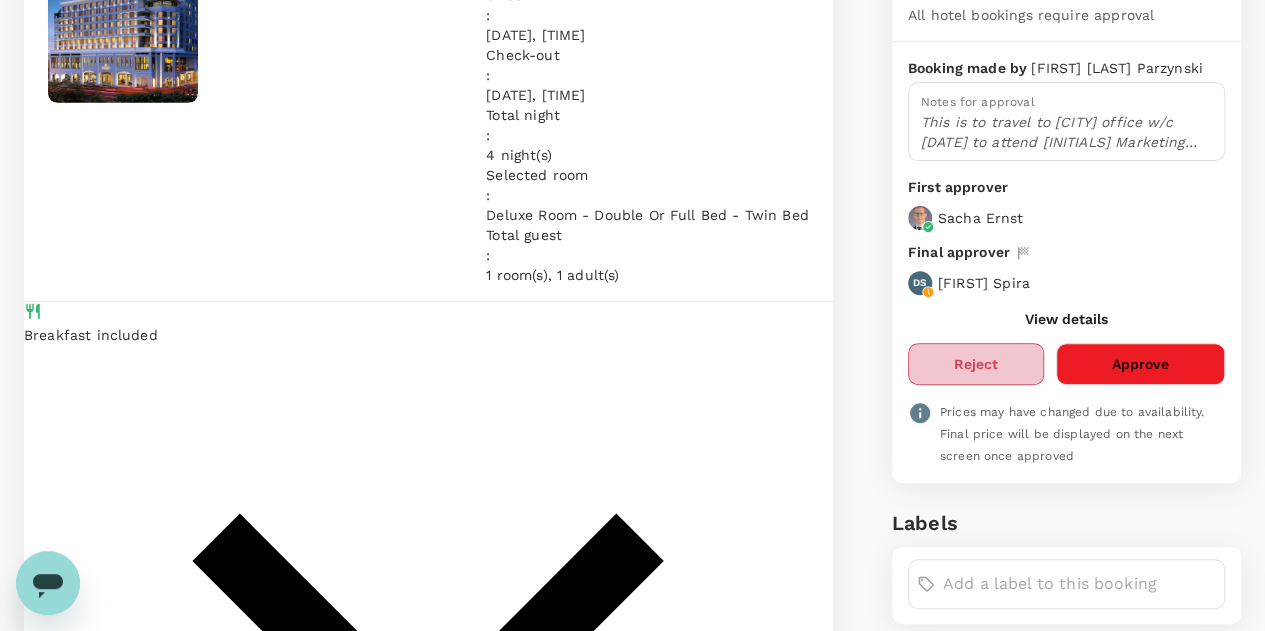 click on "Reject" at bounding box center [976, 364] 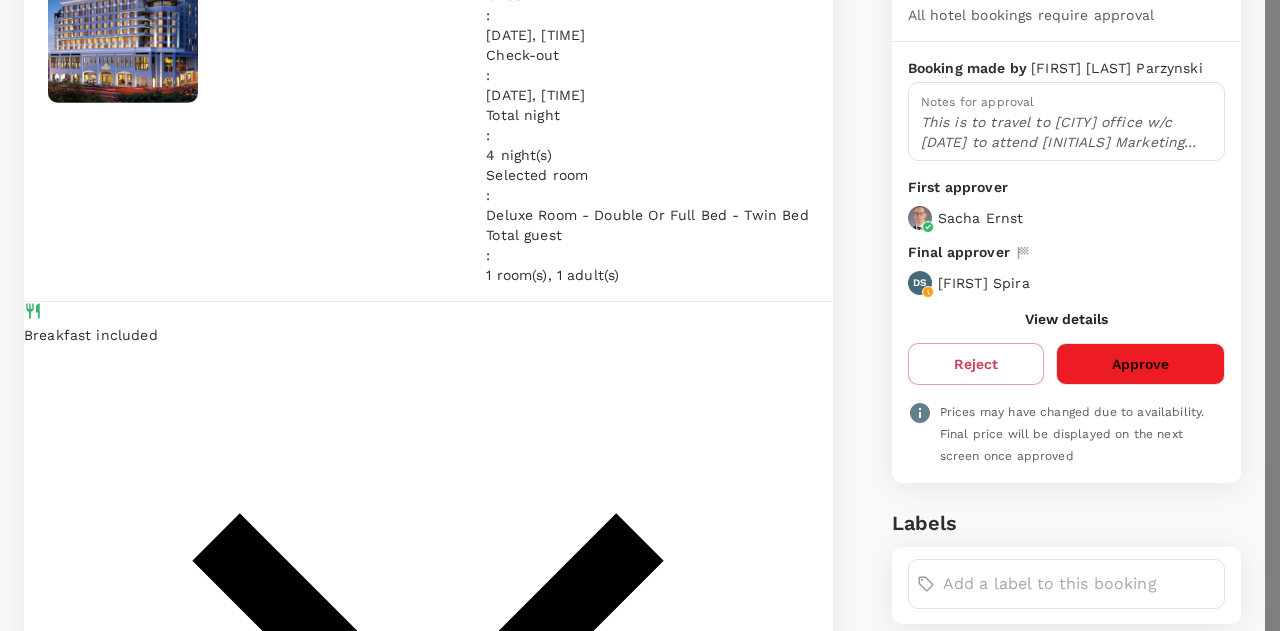 click at bounding box center (78, 2001) 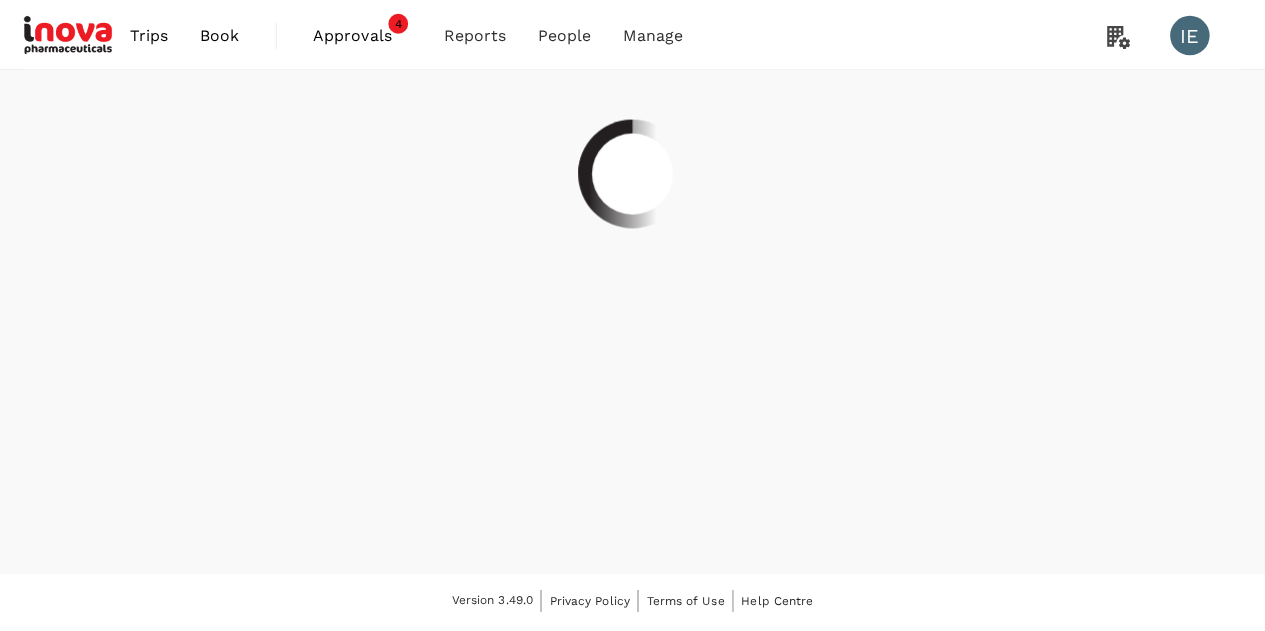 scroll, scrollTop: 0, scrollLeft: 0, axis: both 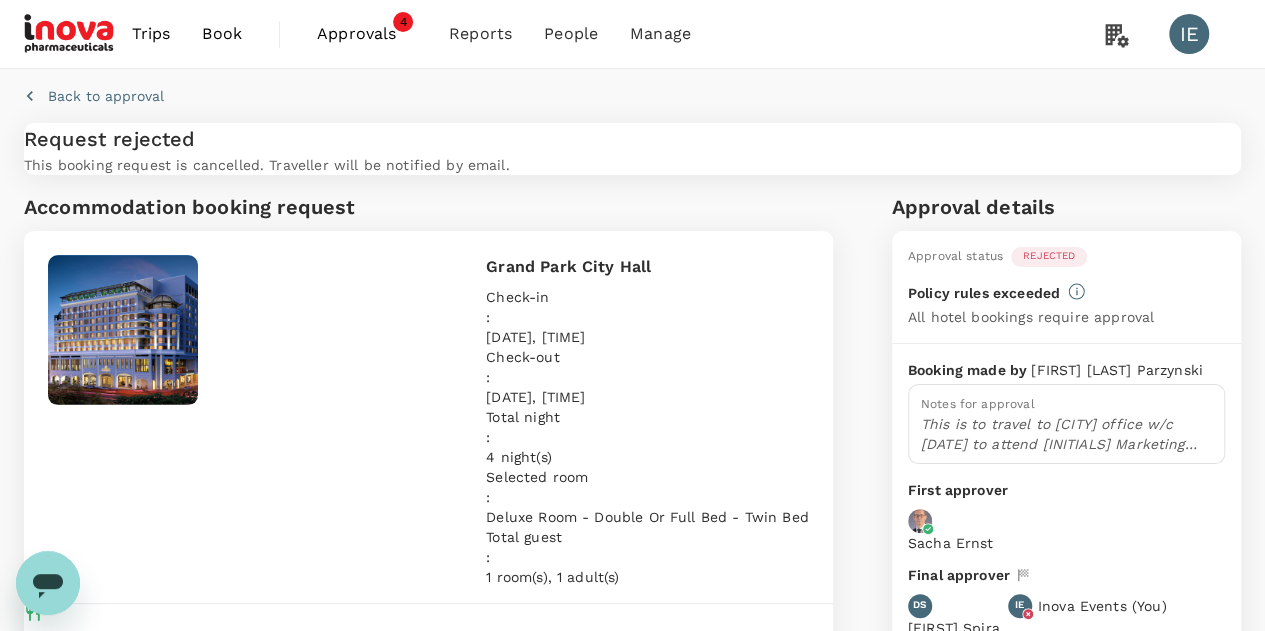 click on "Approvals" at bounding box center (367, 34) 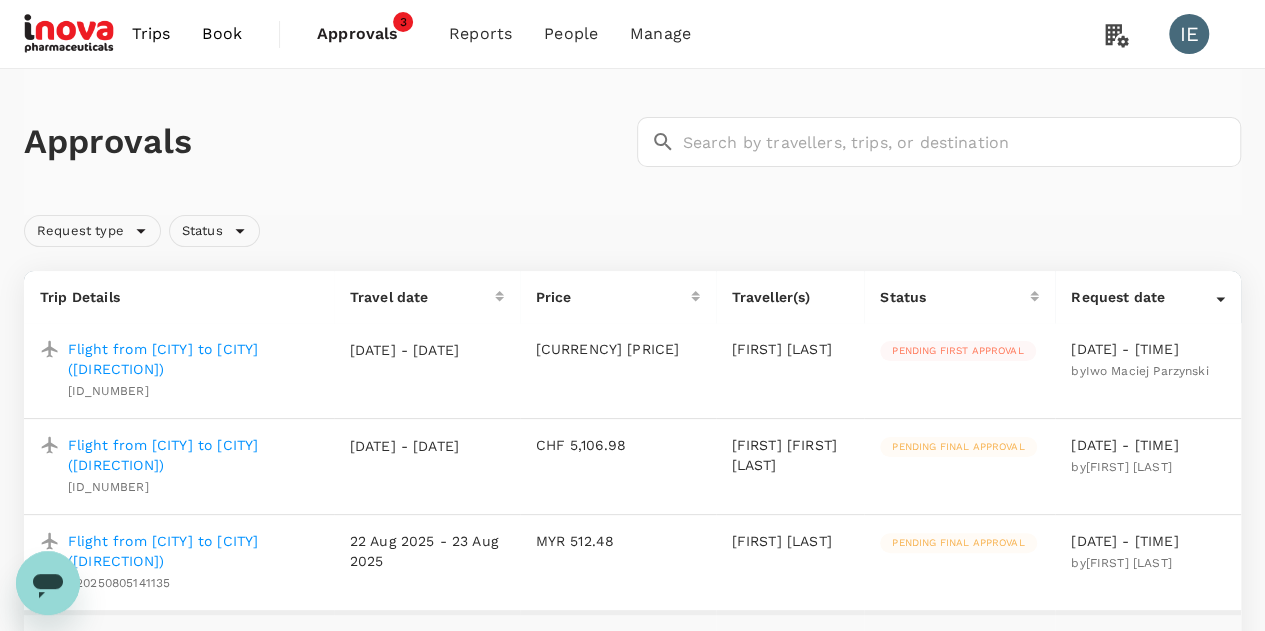 scroll, scrollTop: 300, scrollLeft: 0, axis: vertical 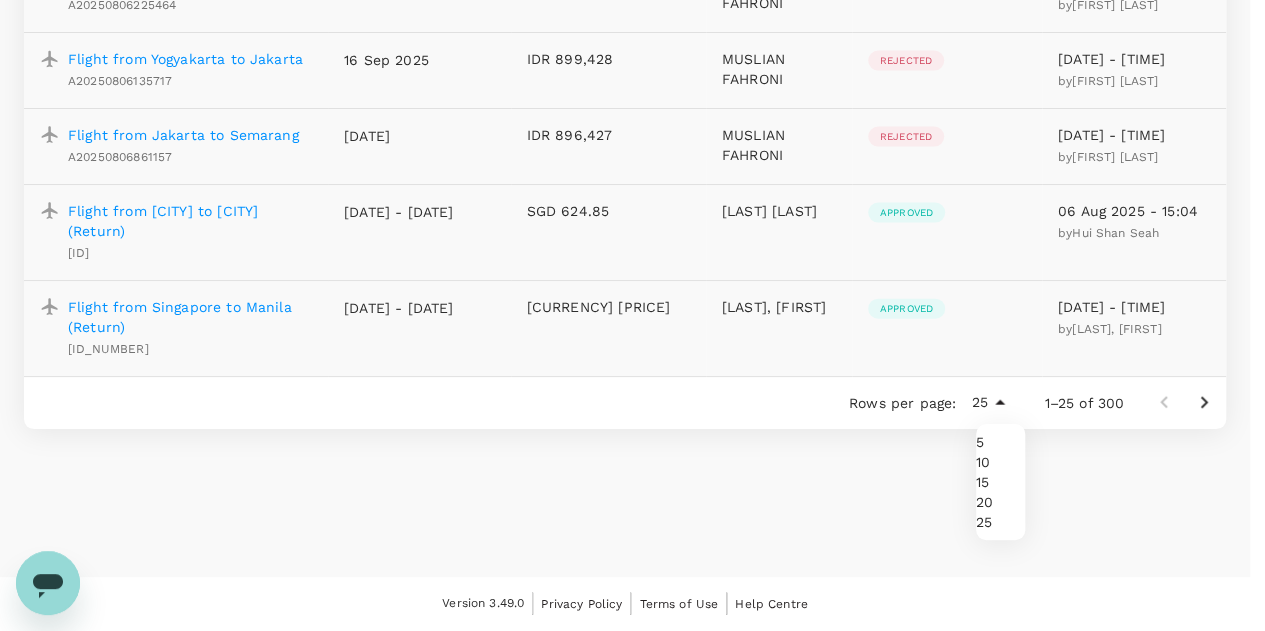 click on "Trips Book Approvals [NUMBER] Reports People Manage IE Approvals ​ ​ Request type Status Trip Details Travel date Price Traveller(s) Status Request date Flight from [CITY] to [CITY] ([DIRECTION]) [ID] [DATE] - [DATE] [CURRENCY] [PRICE] [FIRST] [LAST] Pending first approval [DATE] - [TIME] by [FIRST] [LAST] Flight from [CITY] to [CITY] ([DIRECTION]) [ID] [DATE] - [DATE] [CURRENCY] [PRICE] [FIRST] [LAST] Pending final approval [DATE] - [TIME] by [FIRST] [LAST] Flight from [CITY] to [CITY] ([DIRECTION]) [ID] [DATE] - [DATE] [CURRENCY] [PRICE] [FIRST] [LAST] Pending final approval [DATE] - [TIME] by [FIRST] [LAST] Stay at [BRAND] [ID] [DATE] - [DATE] [CURRENCY] [PRICE] [FIRST] [LAST] Rejected [DATE] - [TIME] by [FIRST] [LAST] Flight from [CITY] to [CITY] ([DIRECTION]) [ID] [DATE] - [DATE] [CURRENCY] [PRICE] [FIRST] [LAST] Approved [DATE] - [TIME] by [FIRST] [LAST] [ID] by" at bounding box center [632, -739] 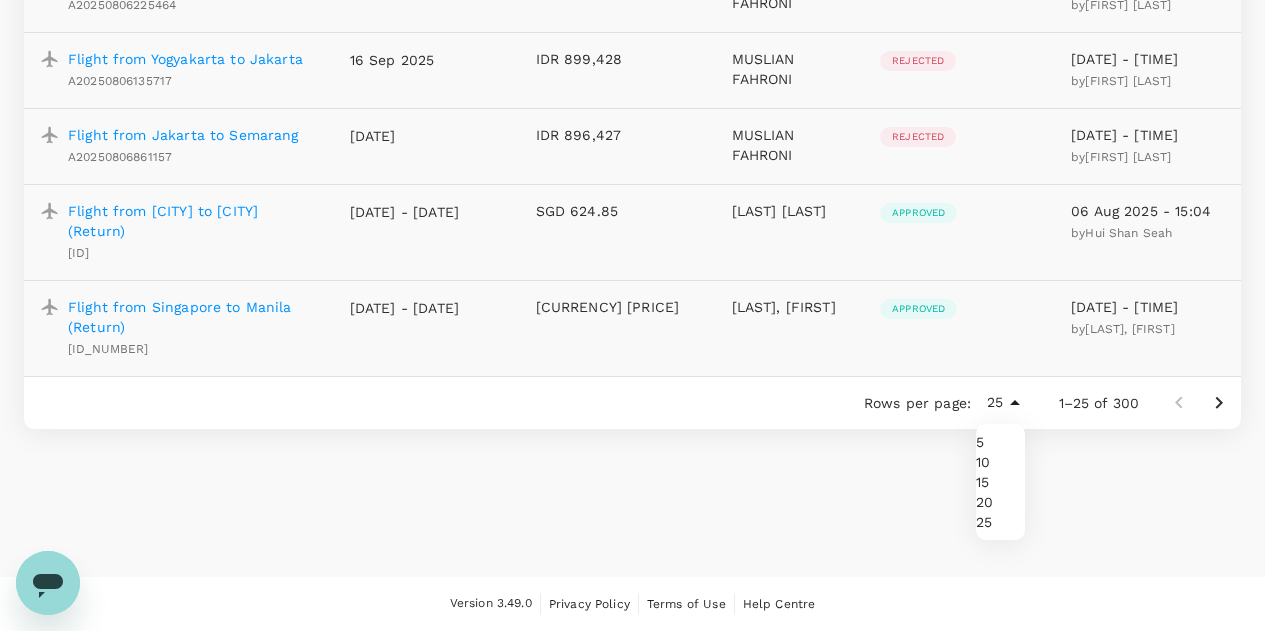 click at bounding box center [640, 315] 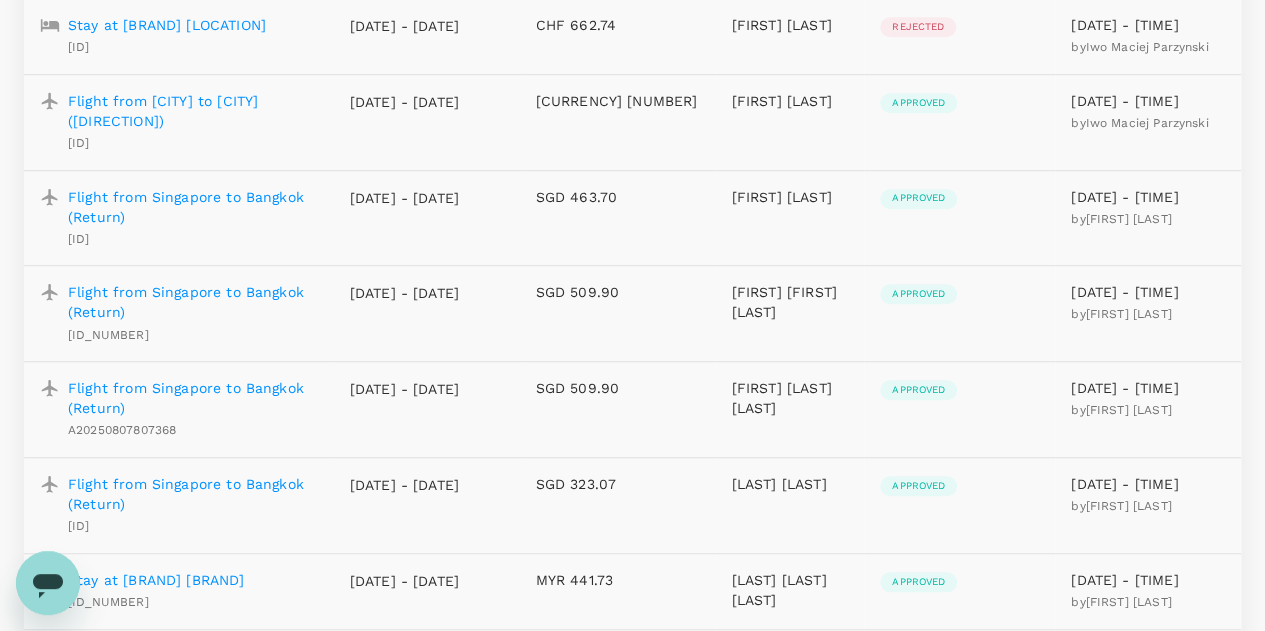 scroll, scrollTop: 2168, scrollLeft: 0, axis: vertical 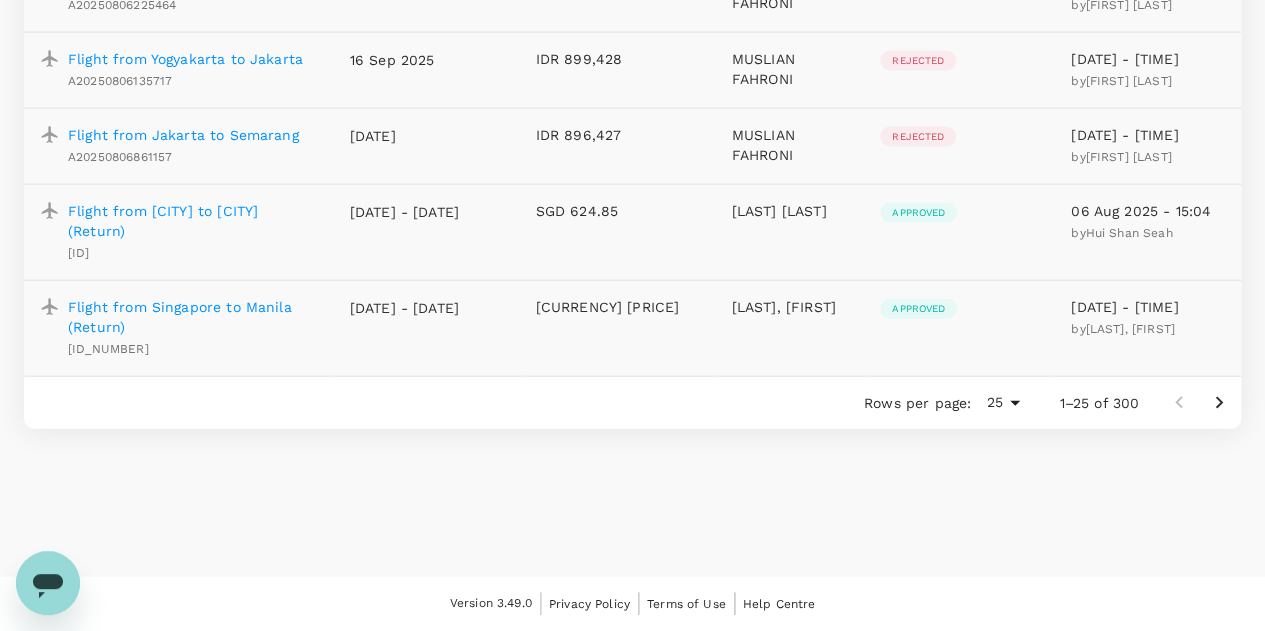 click 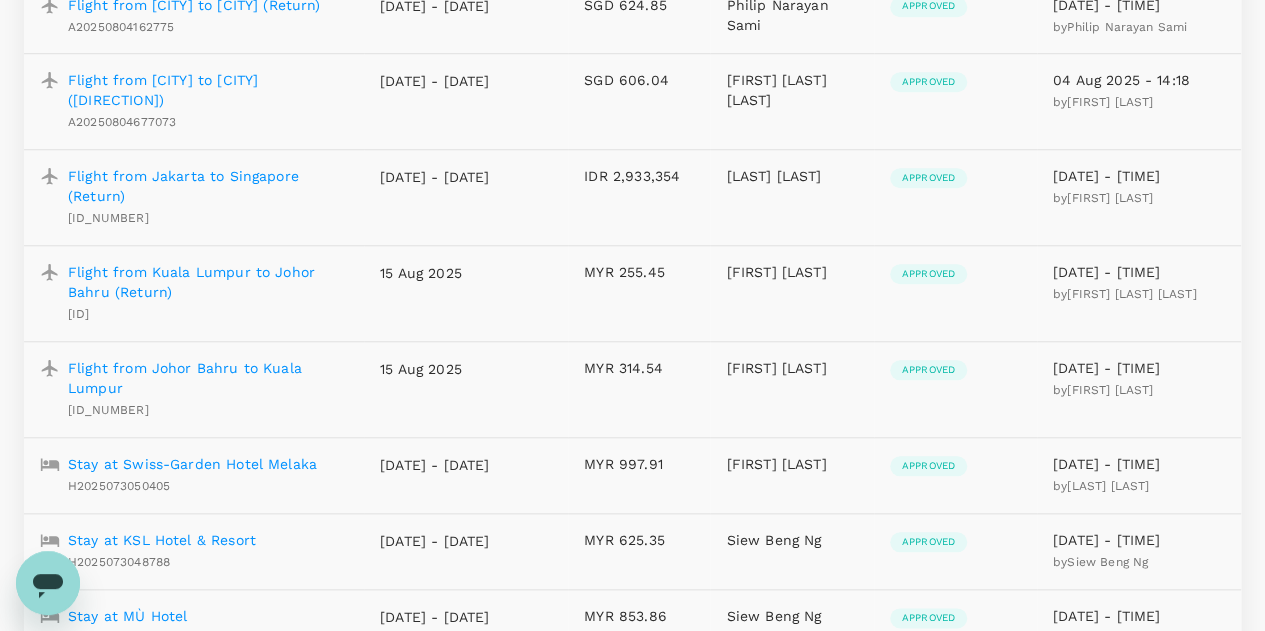scroll, scrollTop: 564, scrollLeft: 0, axis: vertical 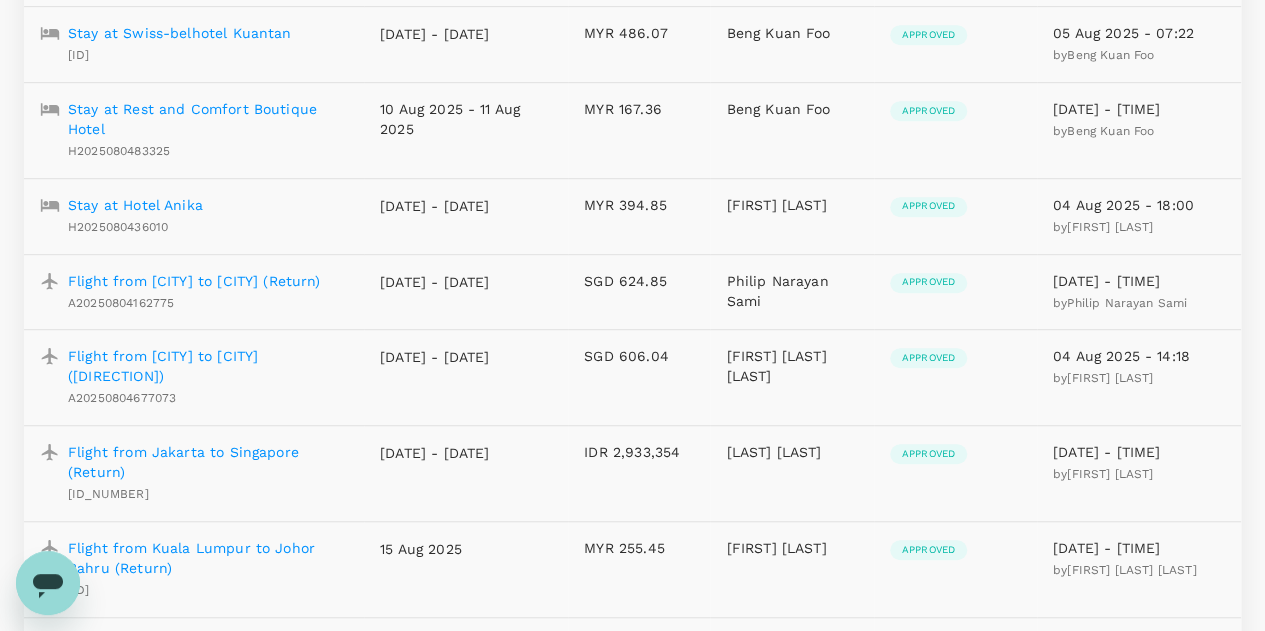 click on "Flight from [CITY] to [CITY] (Return)" at bounding box center (194, 281) 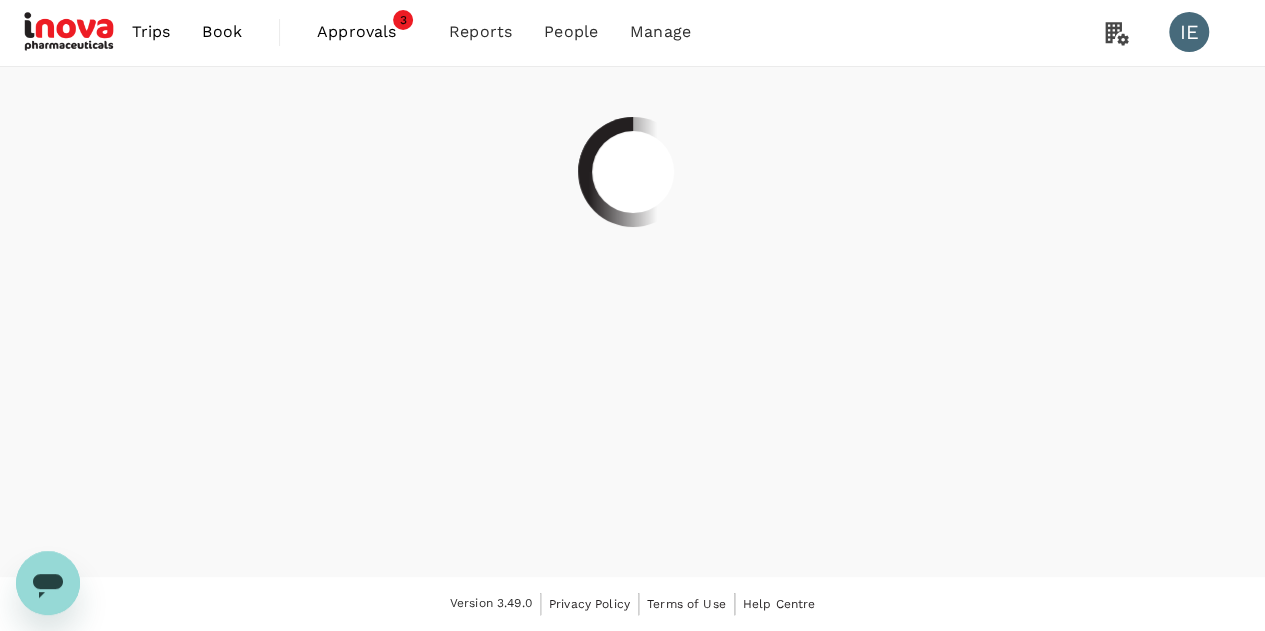 scroll, scrollTop: 0, scrollLeft: 0, axis: both 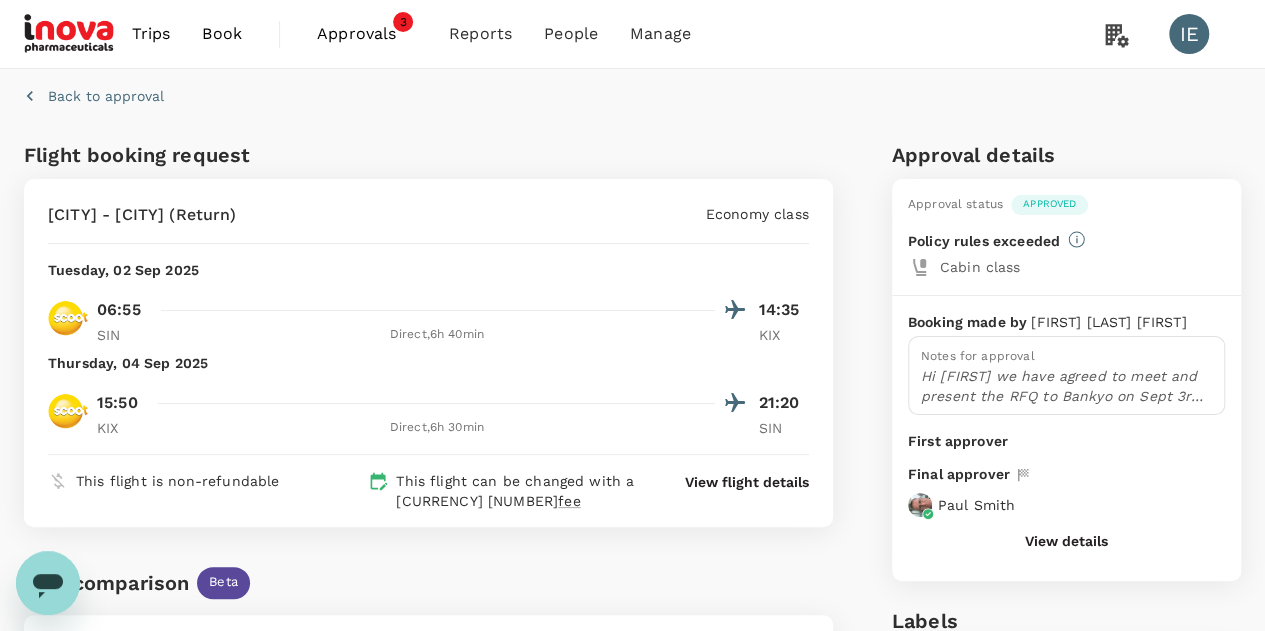click 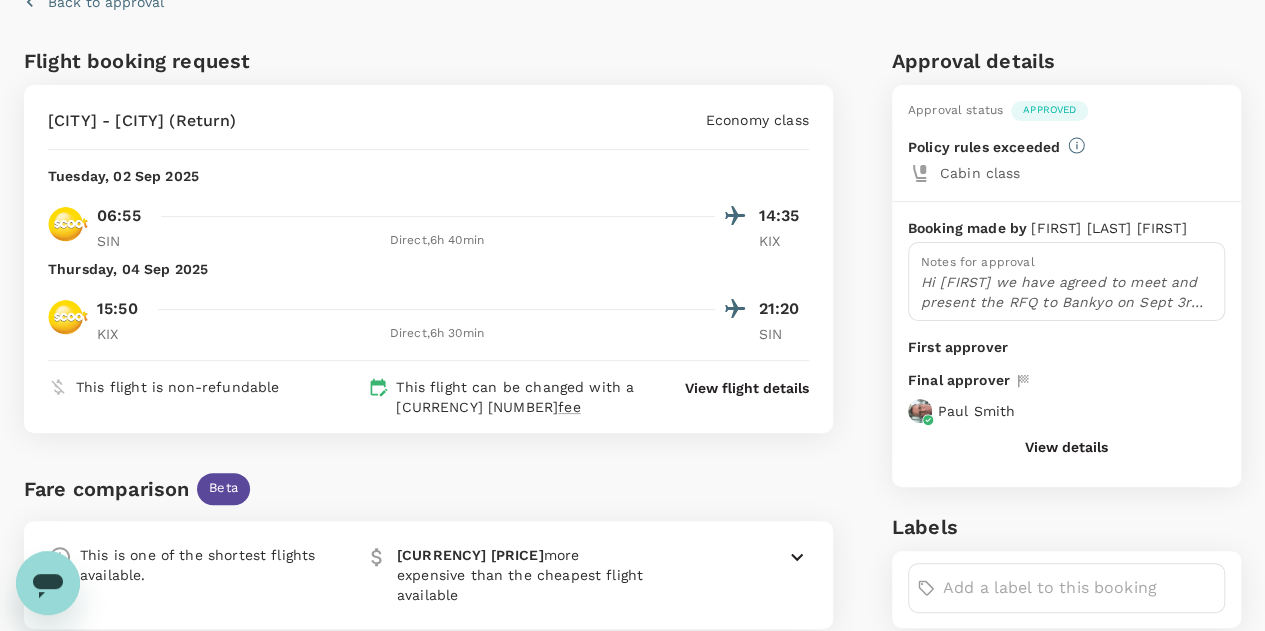 scroll, scrollTop: 79, scrollLeft: 0, axis: vertical 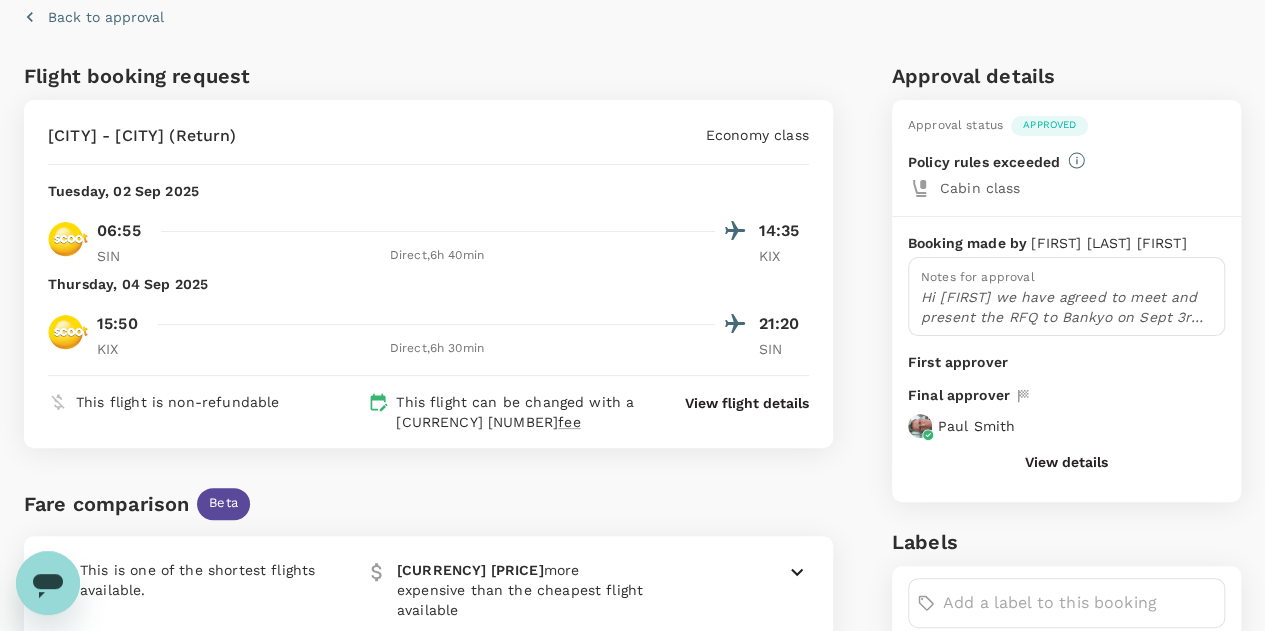 click on "View details" at bounding box center [1066, 462] 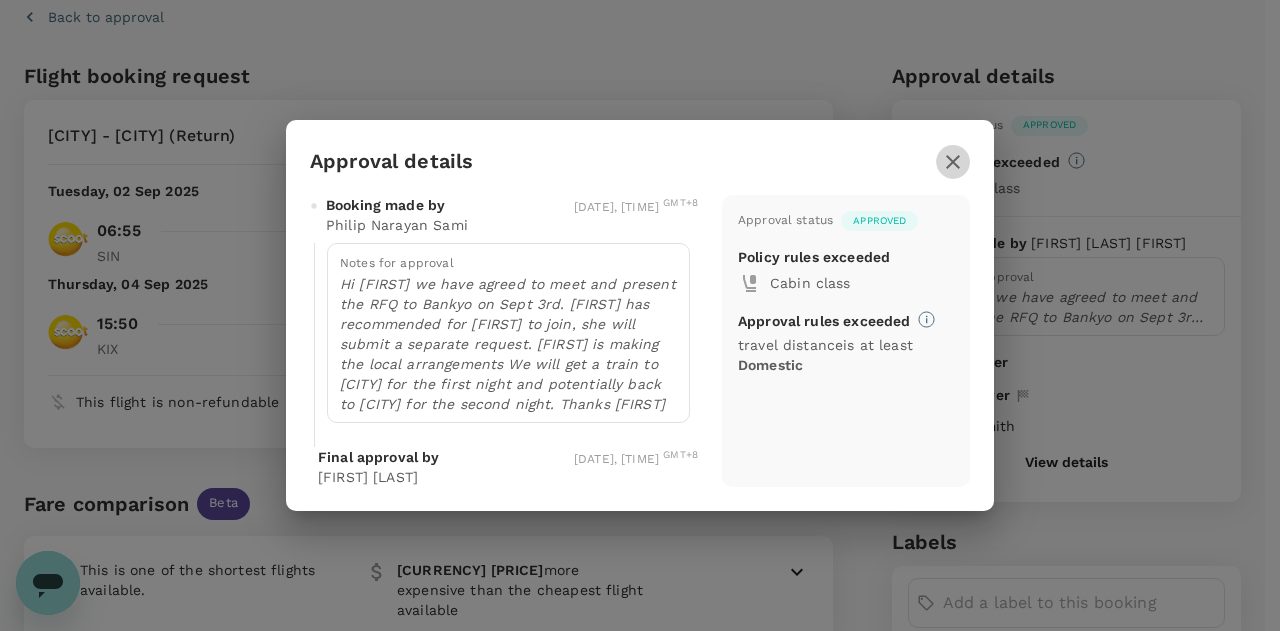 click 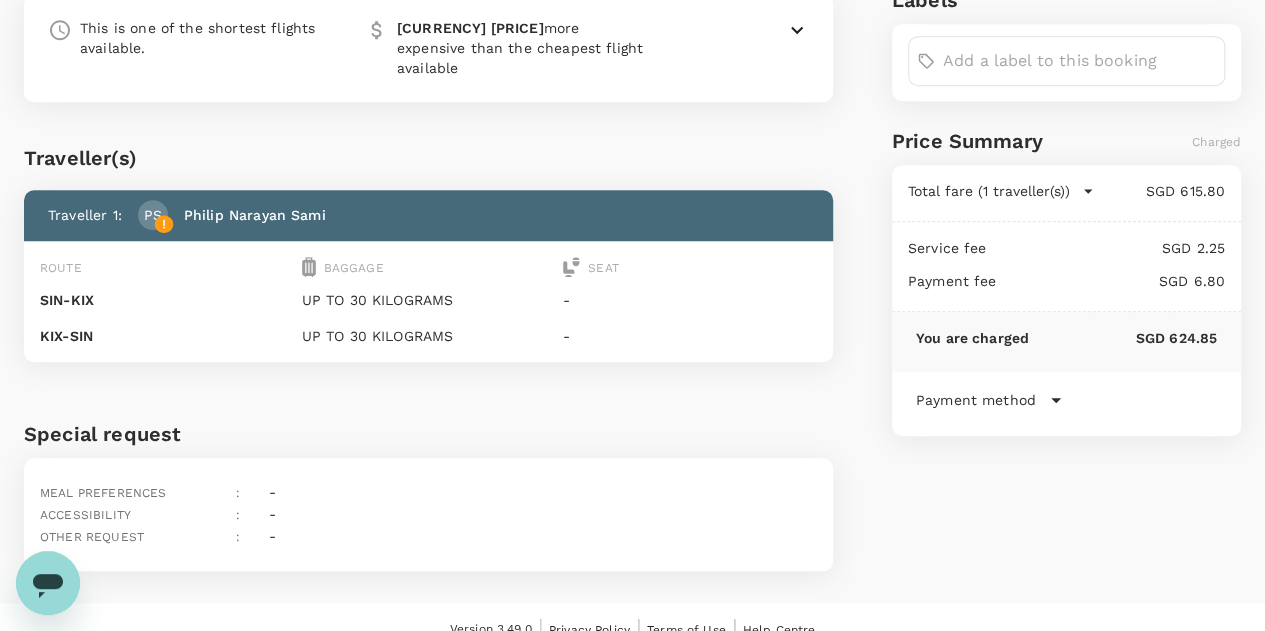 scroll, scrollTop: 0, scrollLeft: 0, axis: both 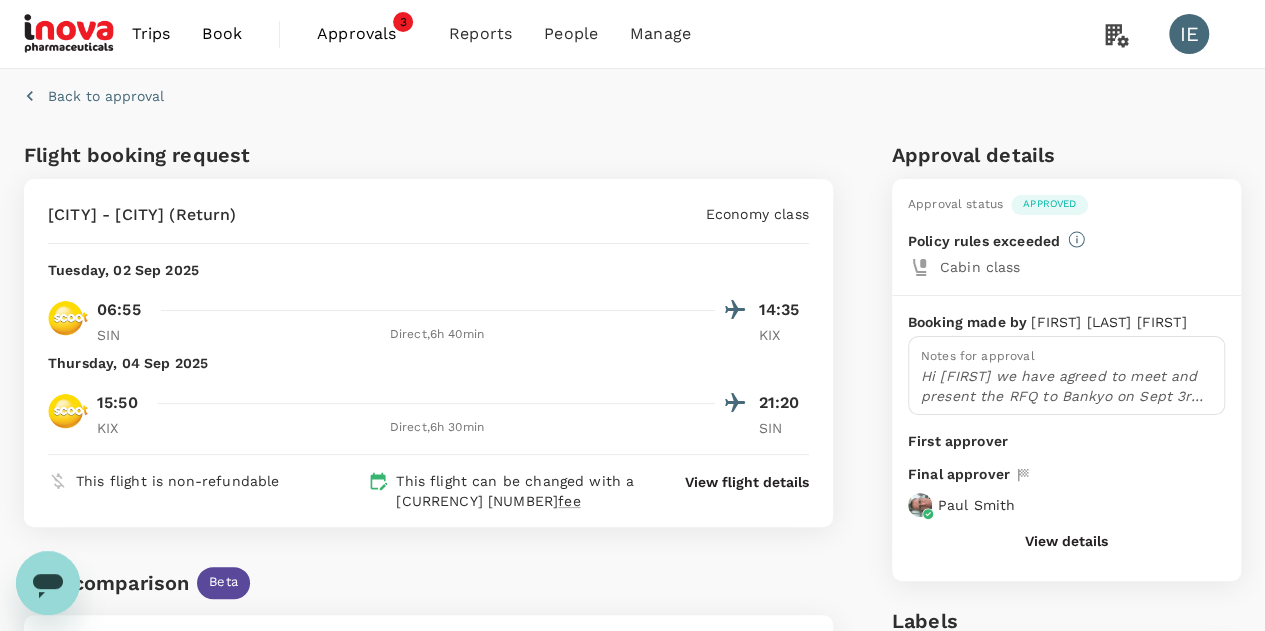 click on "Approvals" at bounding box center [367, 34] 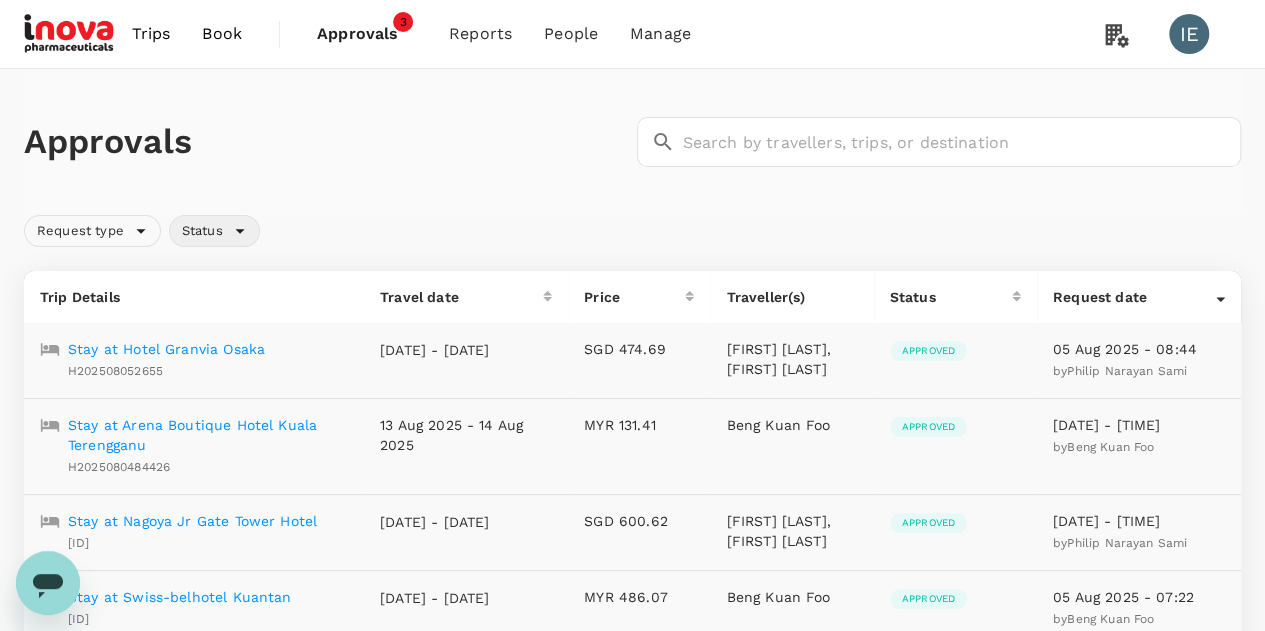 click on "Status" at bounding box center (214, 231) 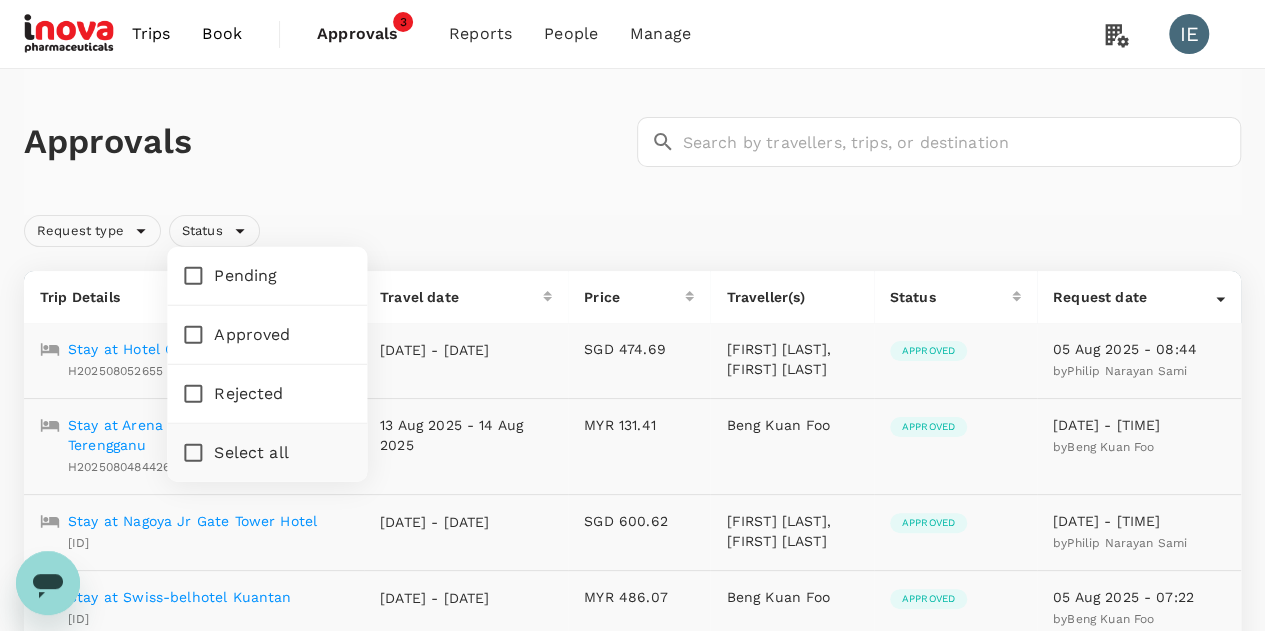 click on "Pending" at bounding box center [193, 276] 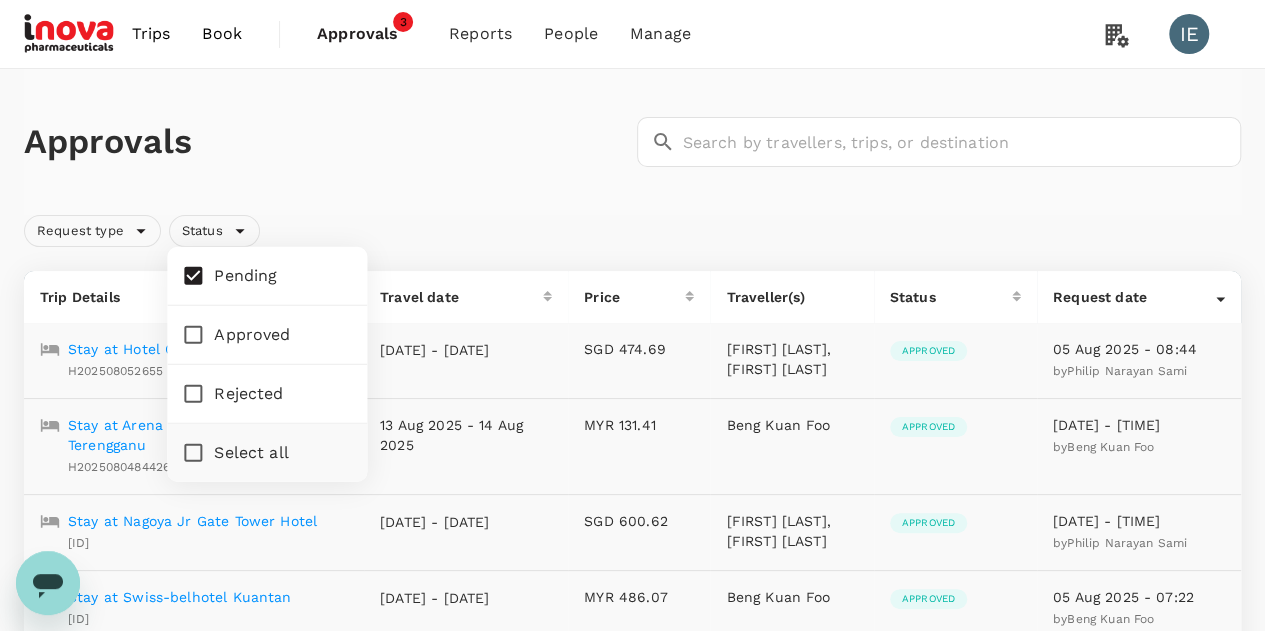 click on "Approvals ​ ​" at bounding box center (632, 142) 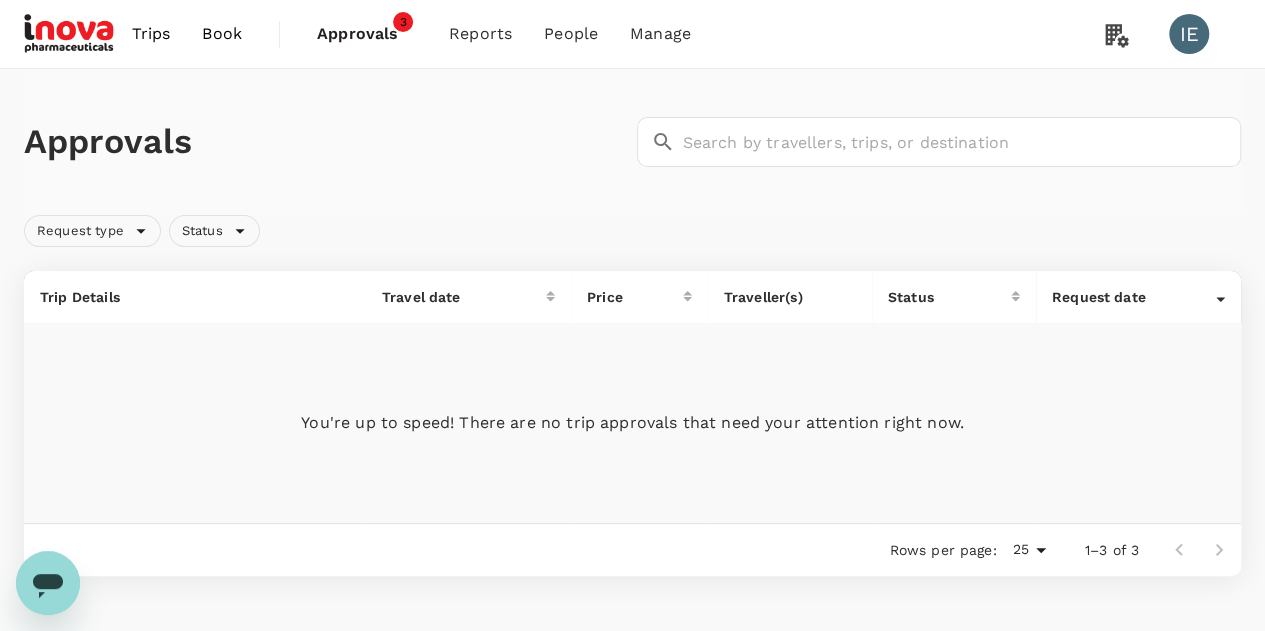 click on "Approvals" at bounding box center (367, 34) 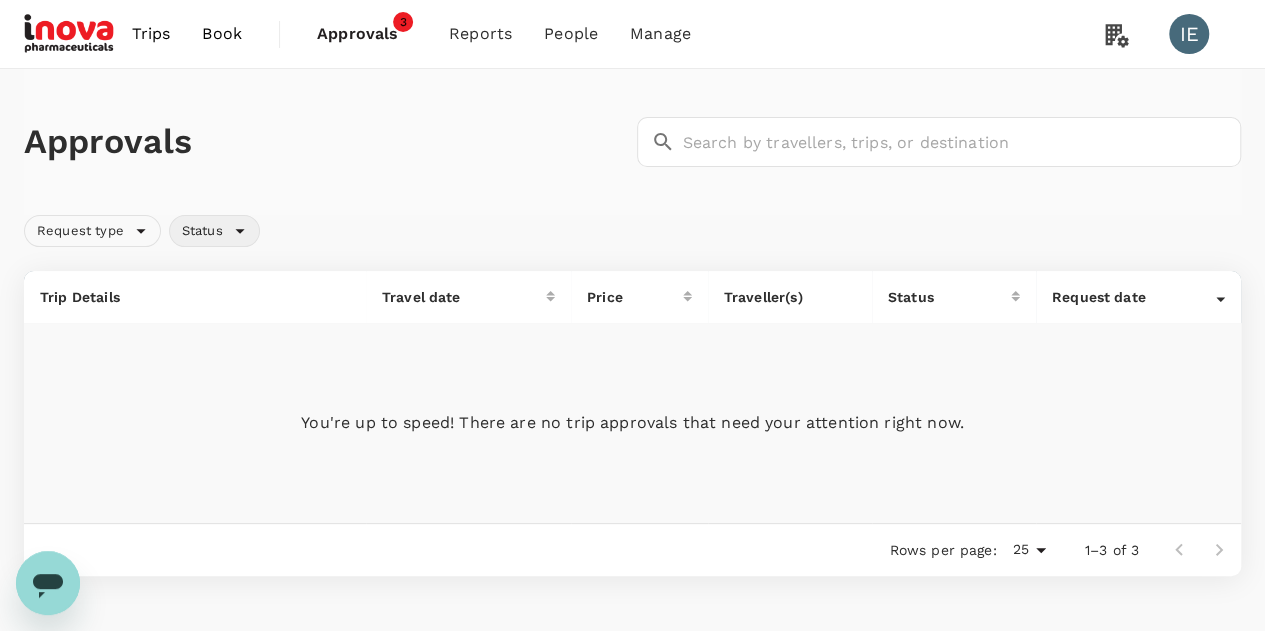 click on "Status" at bounding box center [214, 231] 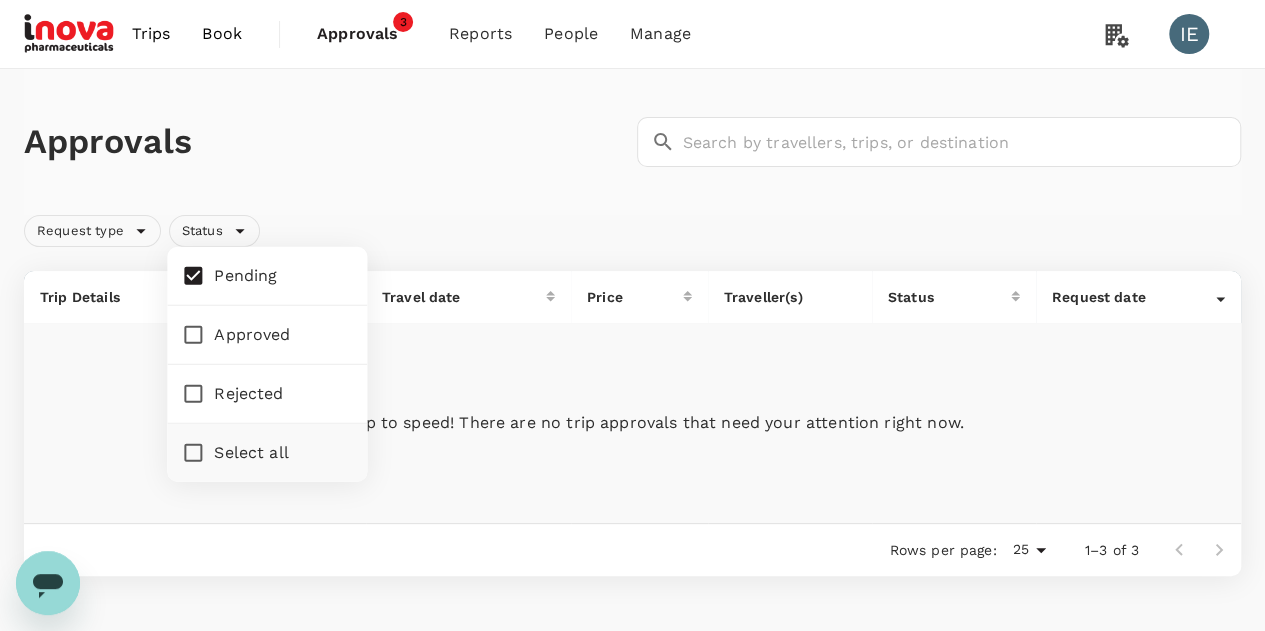 click on "Approvals ​ ​" at bounding box center (632, 142) 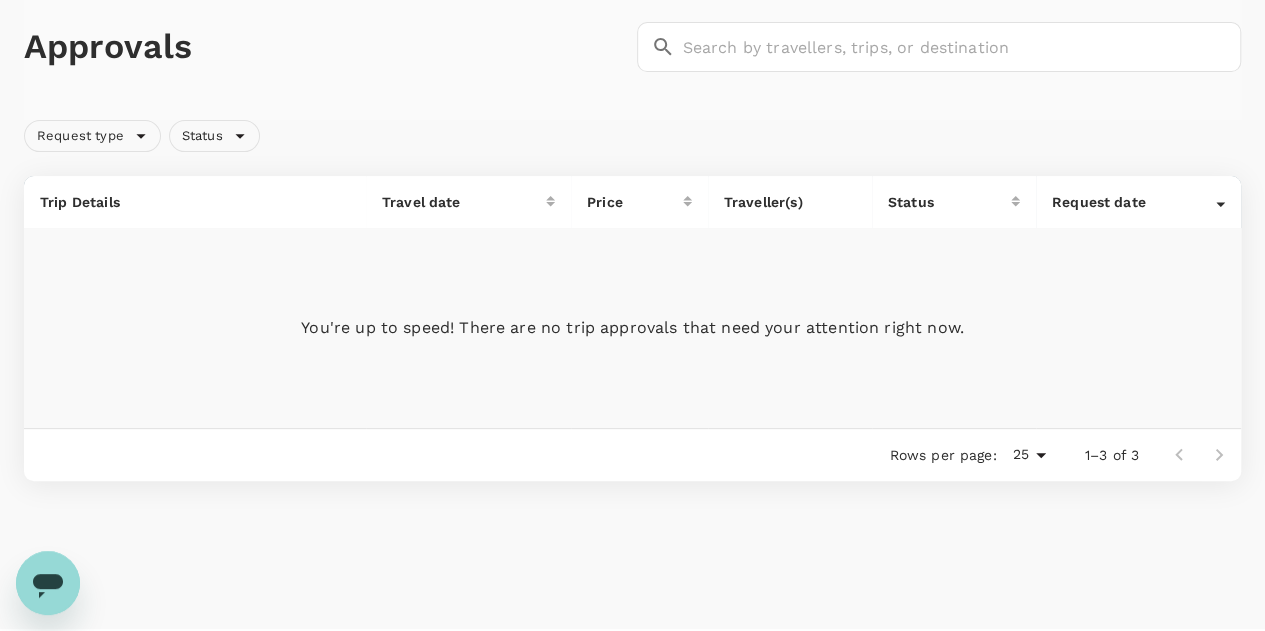 scroll, scrollTop: 0, scrollLeft: 0, axis: both 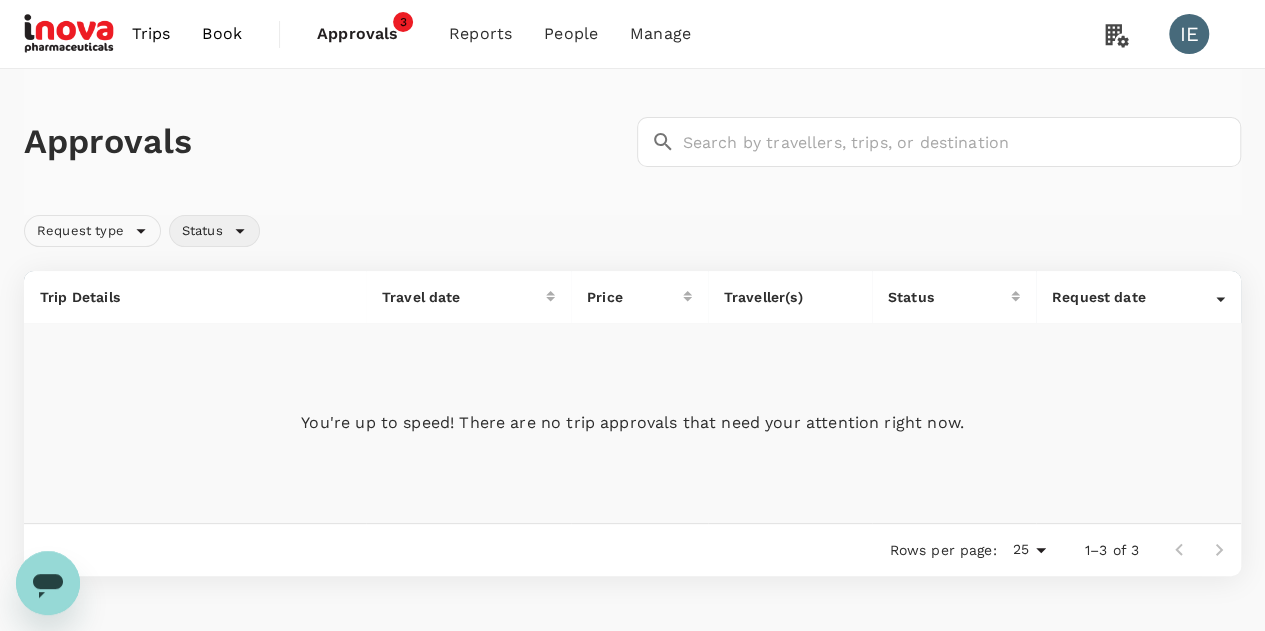 click on "Status" at bounding box center [202, 231] 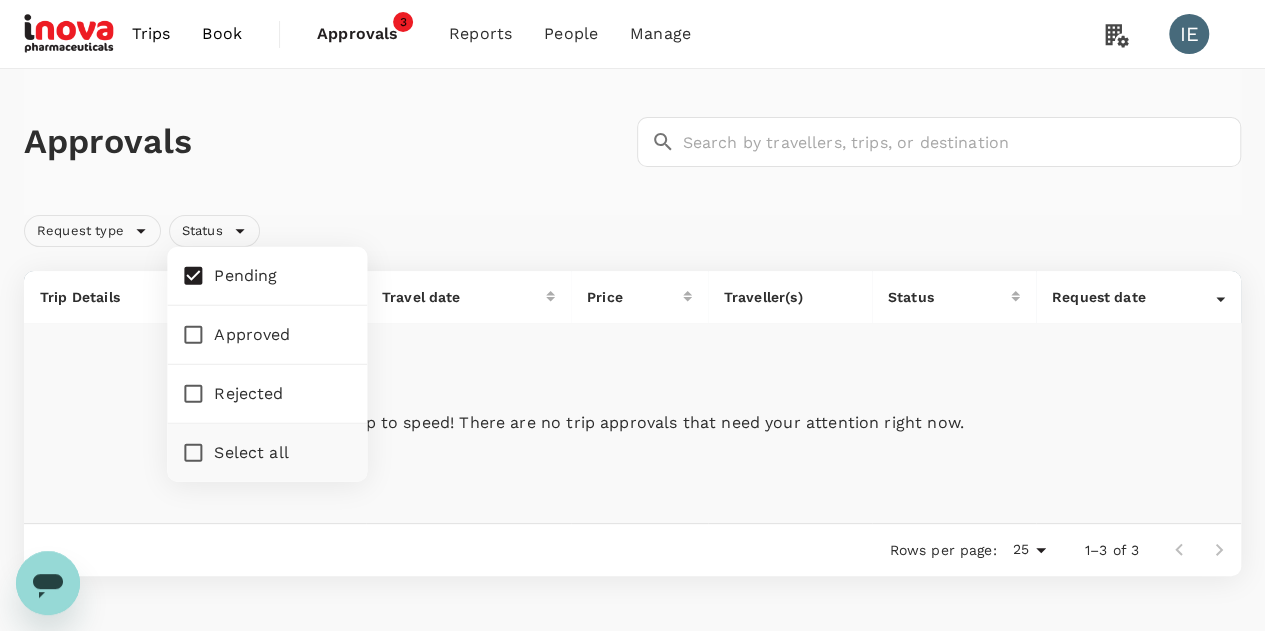click on "Approved" at bounding box center (193, 335) 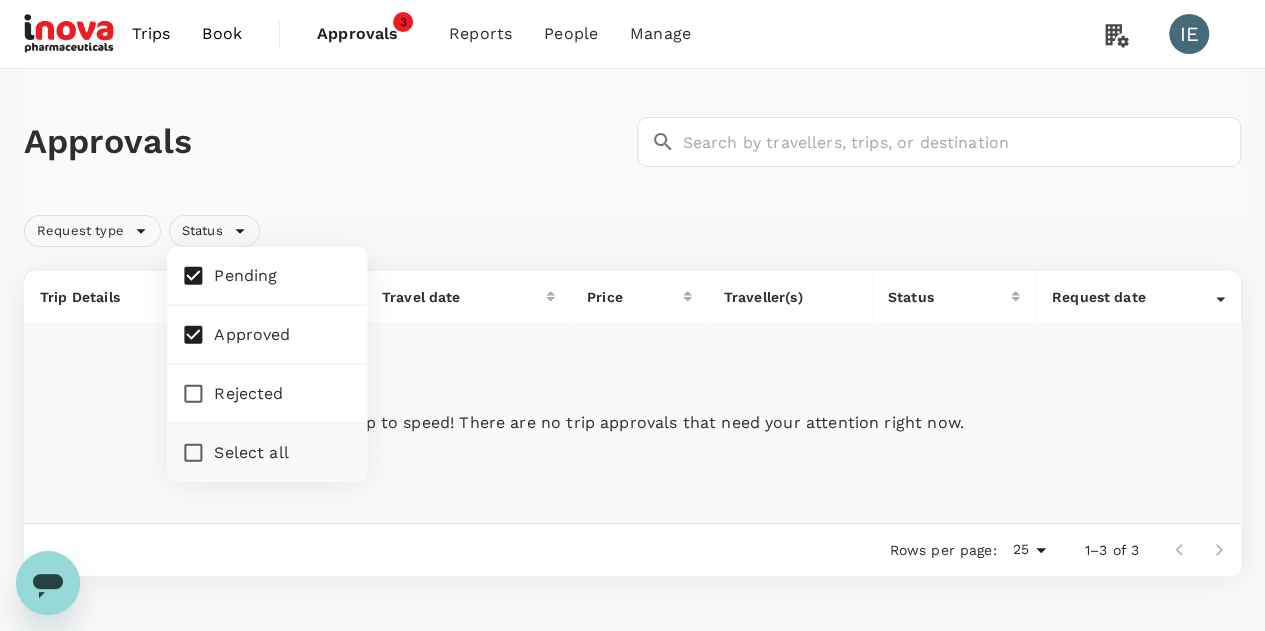 click on "Pending" at bounding box center (193, 276) 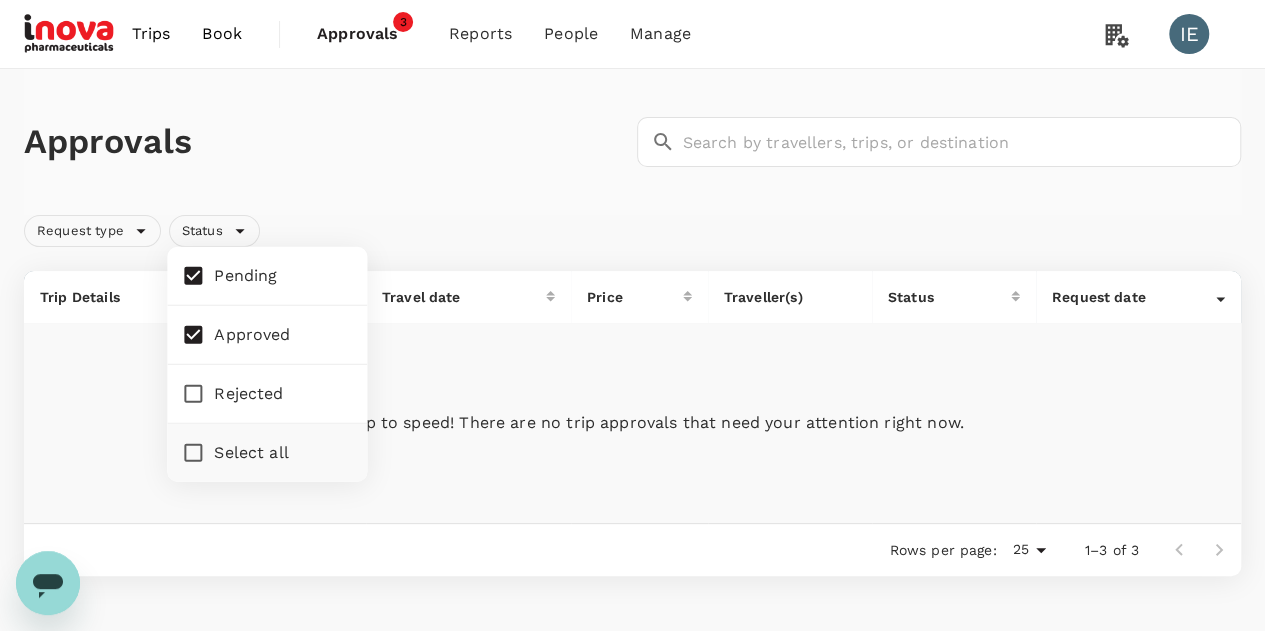 checkbox on "false" 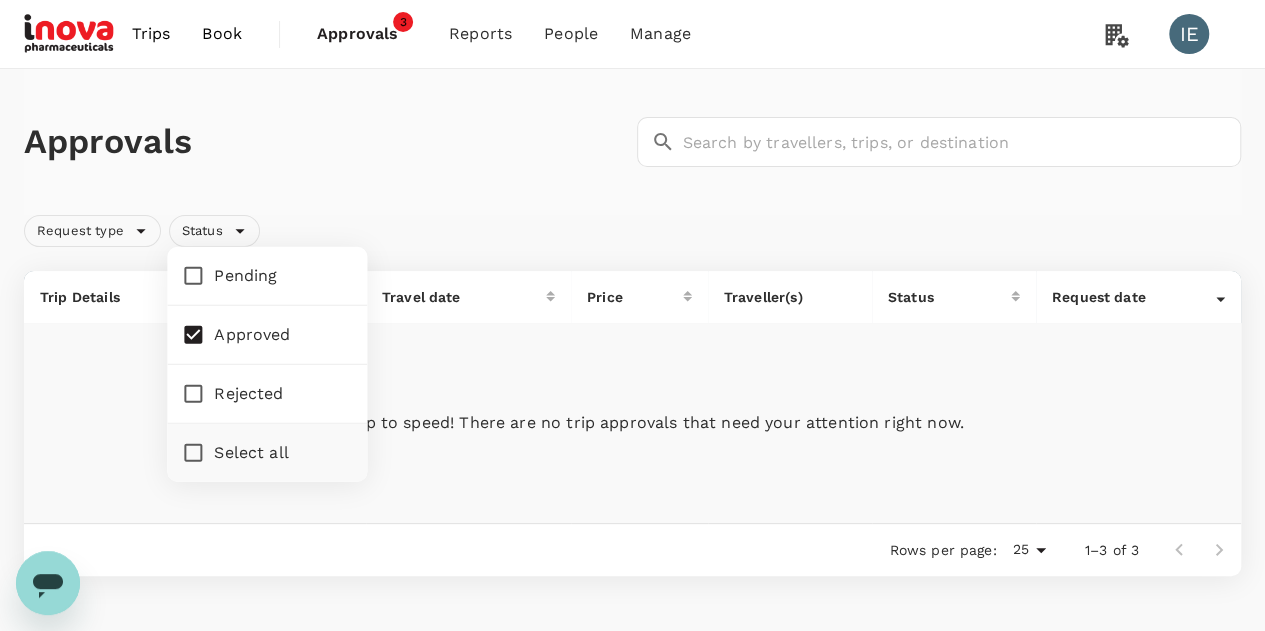 click on "Approvals" at bounding box center [326, 142] 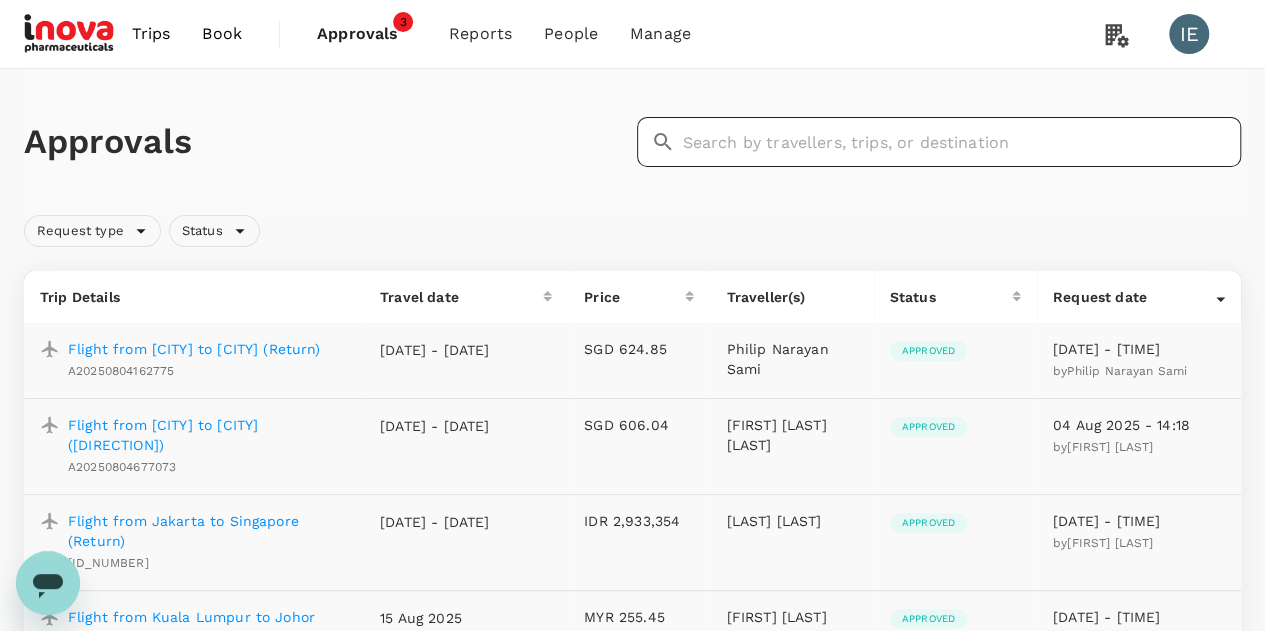 click at bounding box center [962, 142] 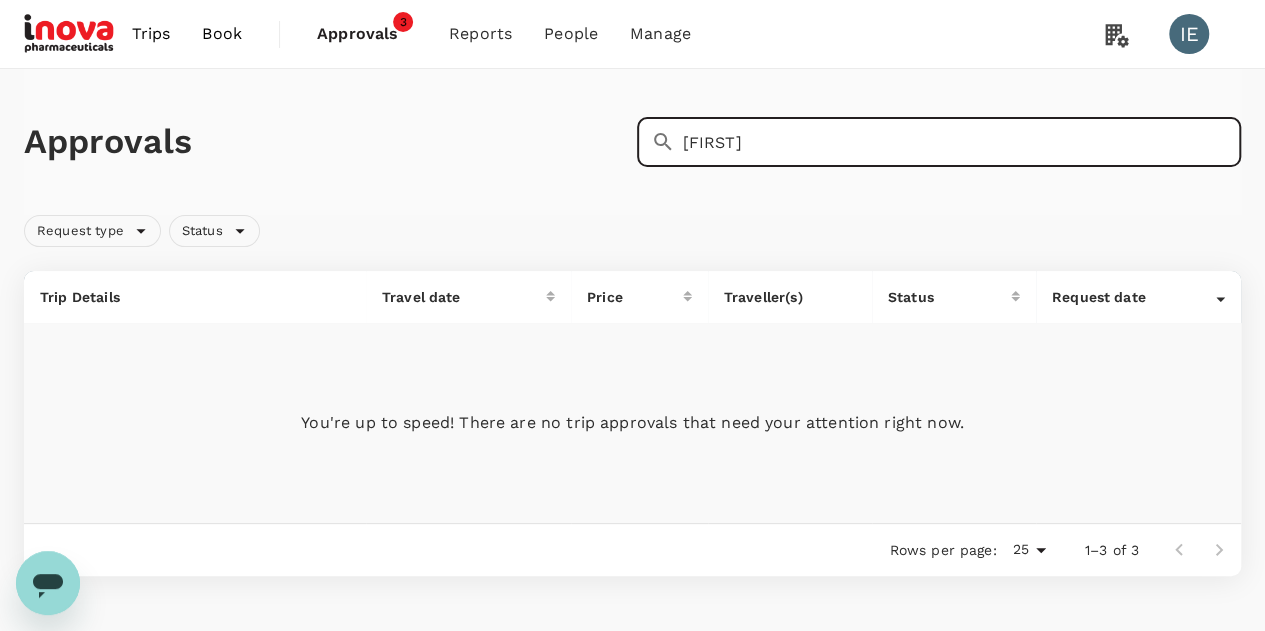 click on "[FIRST]" at bounding box center [962, 142] 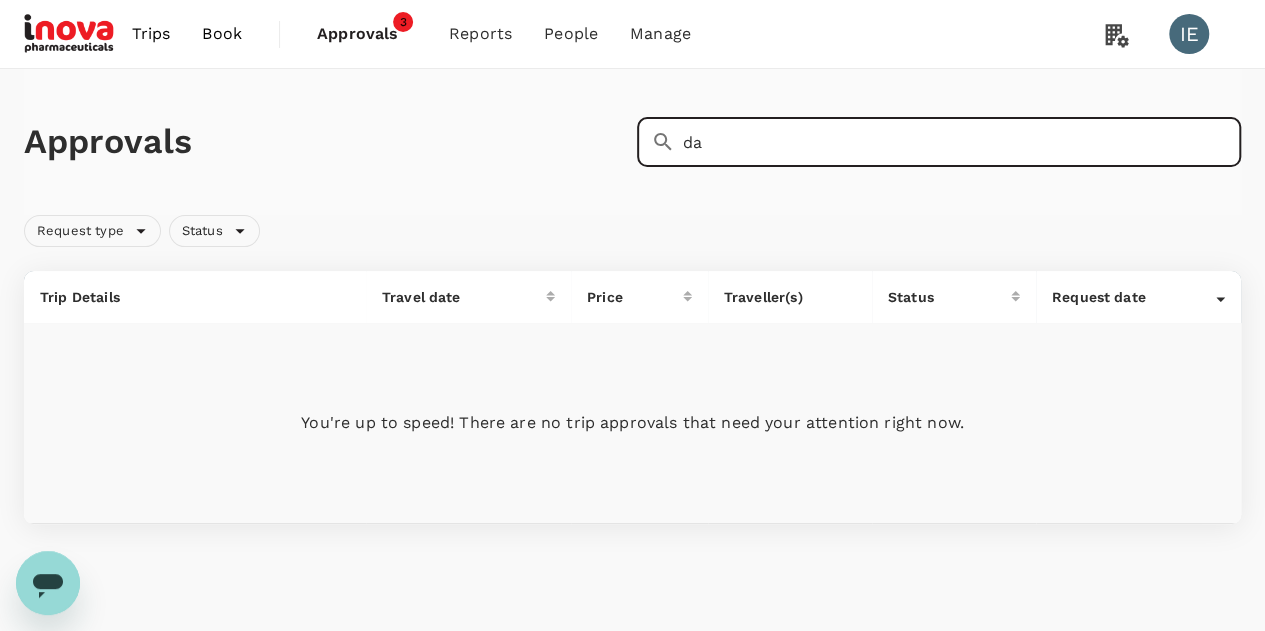 type on "d" 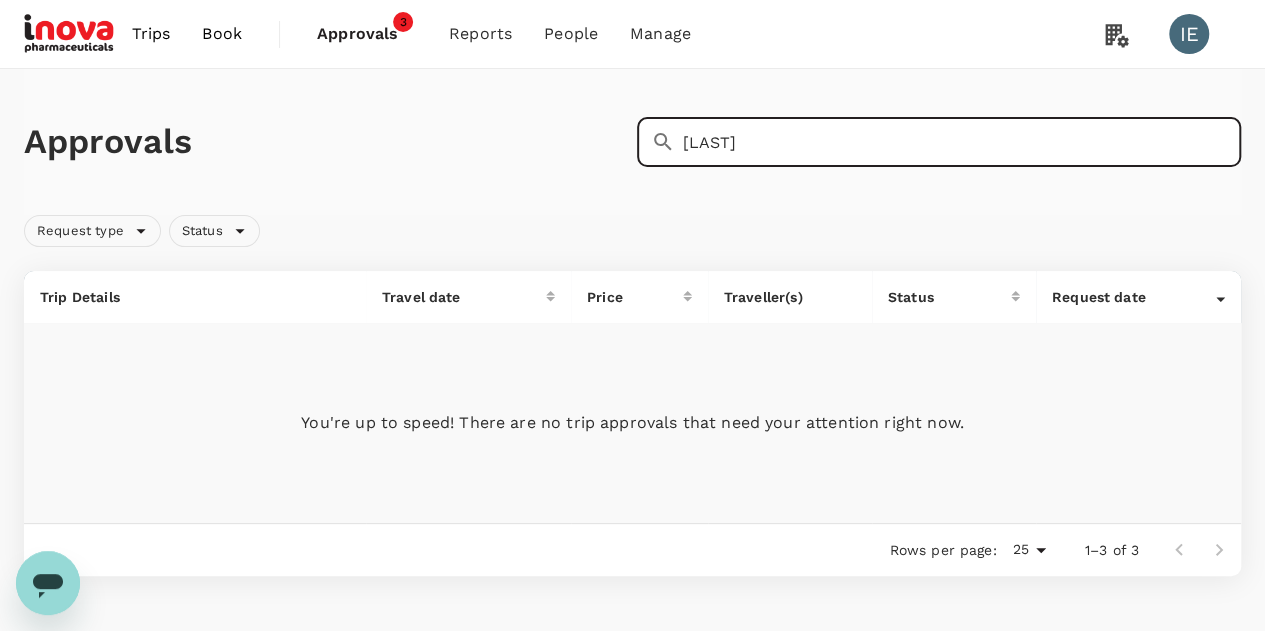 click on "[LAST]" at bounding box center (962, 142) 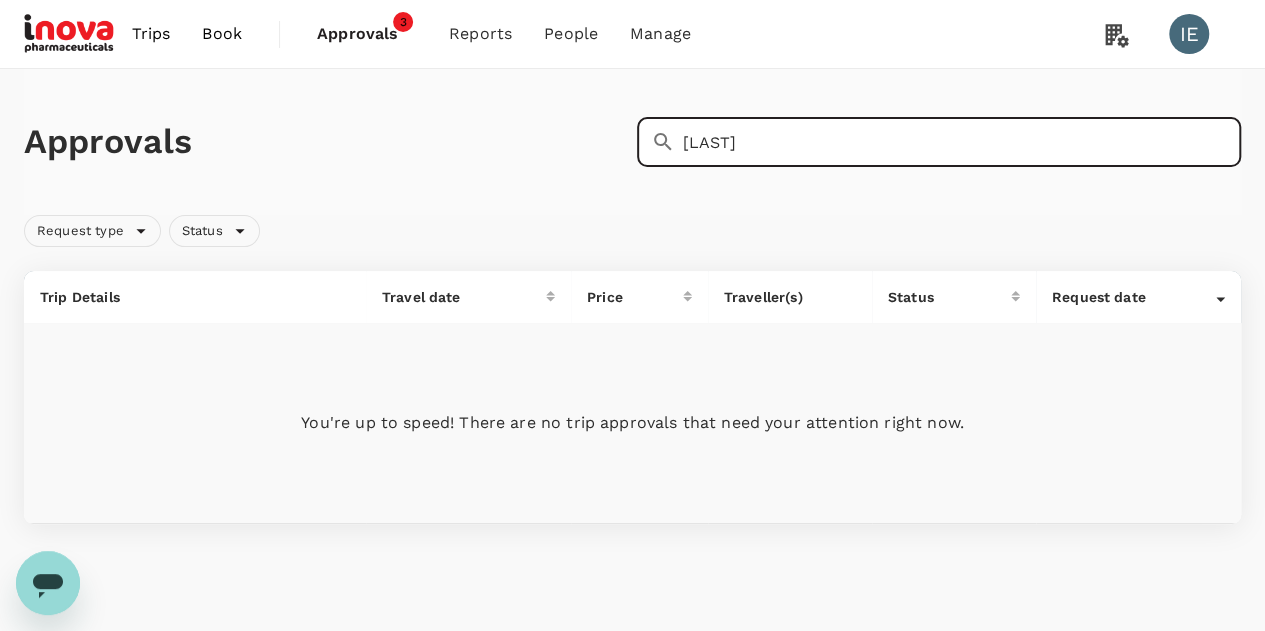drag, startPoint x: 925, startPoint y: 137, endPoint x: 0, endPoint y: 128, distance: 925.04376 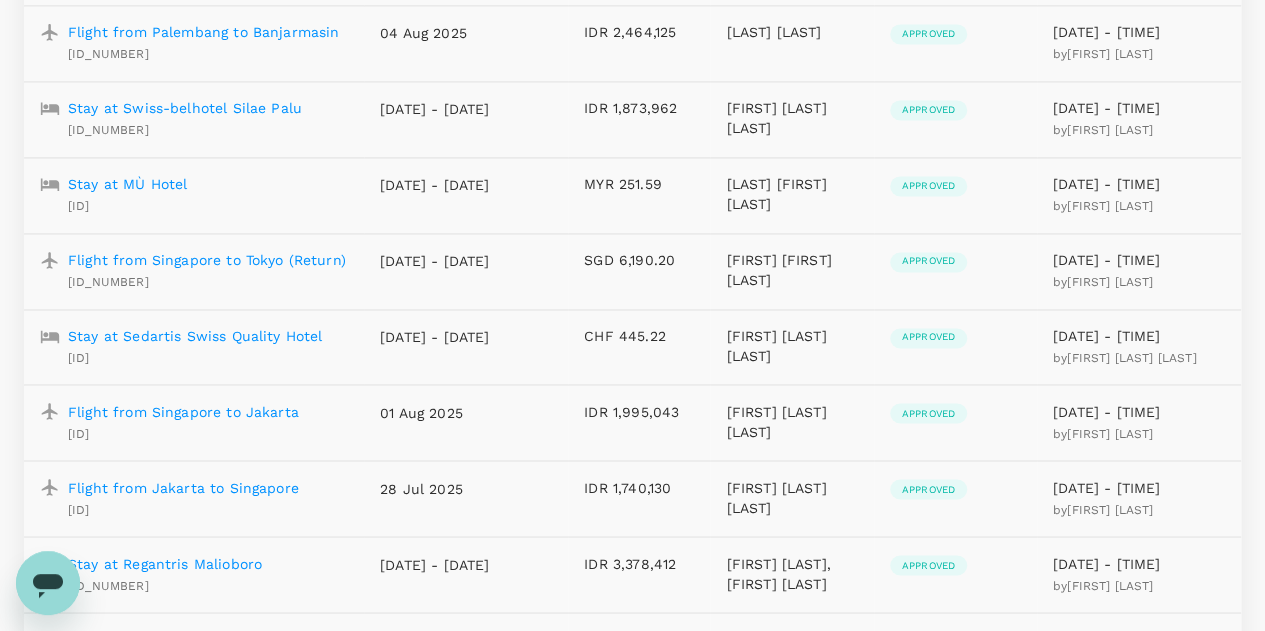 scroll, scrollTop: 0, scrollLeft: 0, axis: both 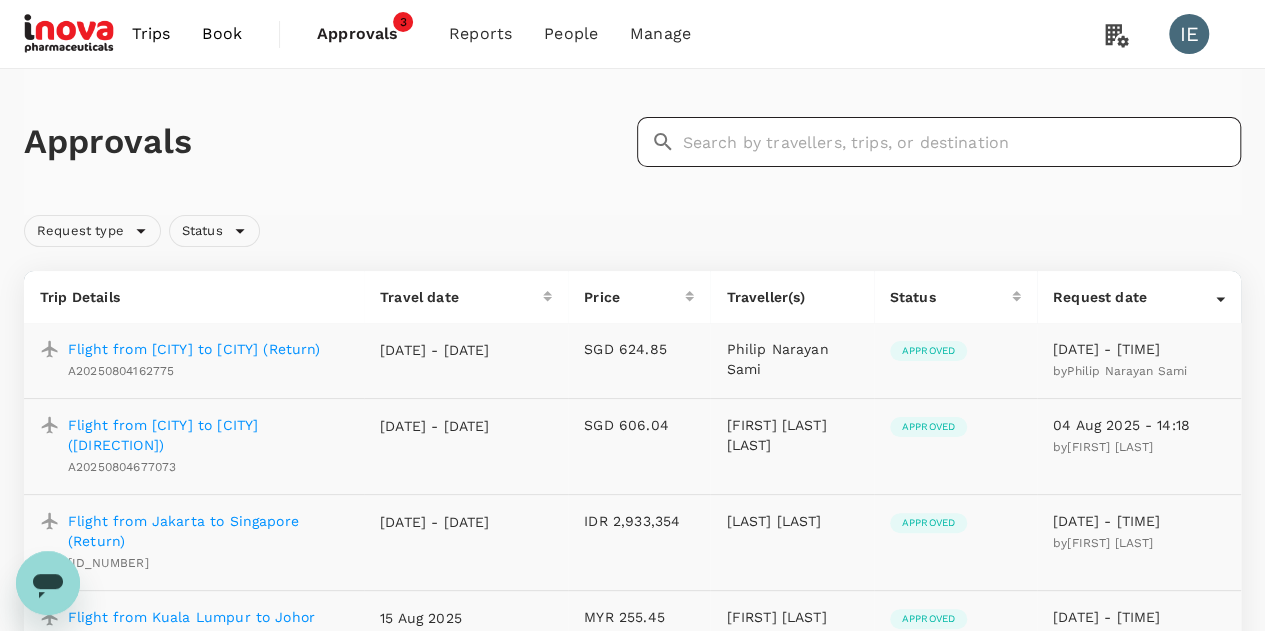 click at bounding box center (962, 142) 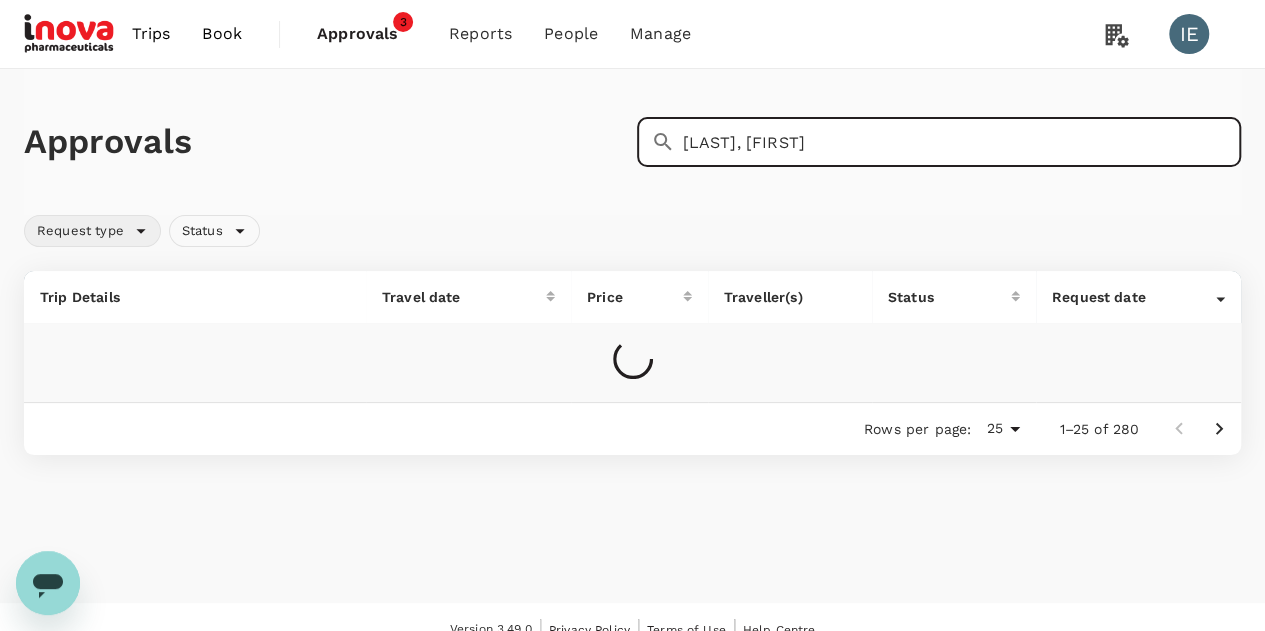 type on "[LAST], [FIRST]" 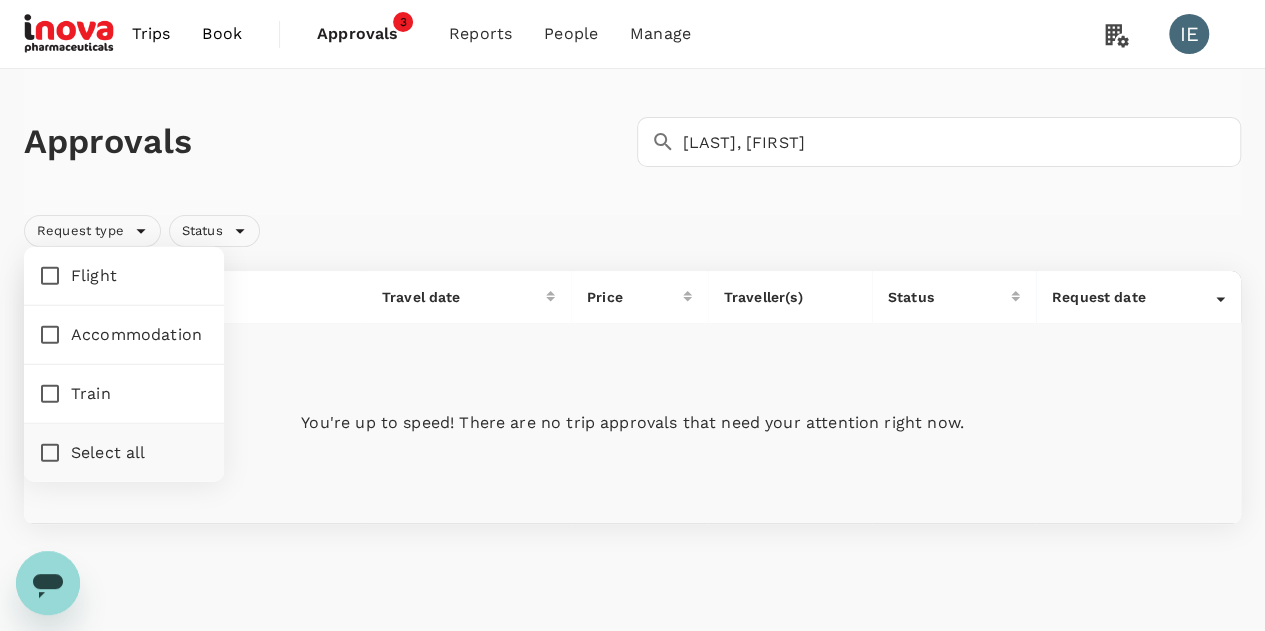 click on "Flight" at bounding box center (50, 276) 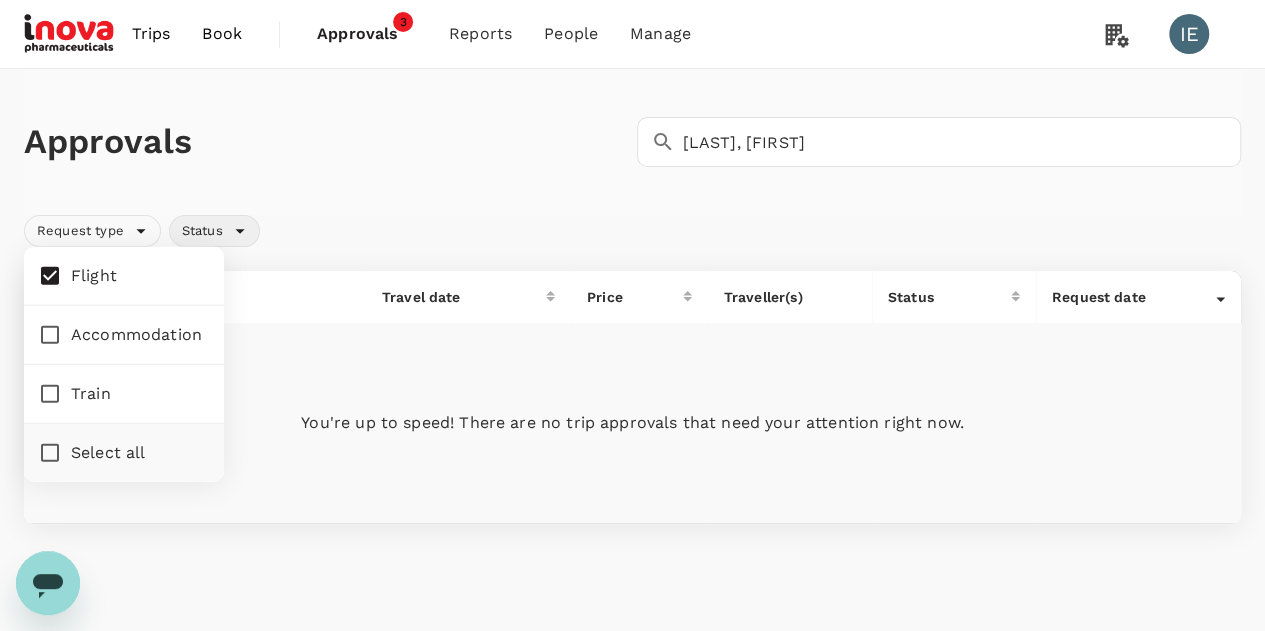 click on "Status" at bounding box center (214, 231) 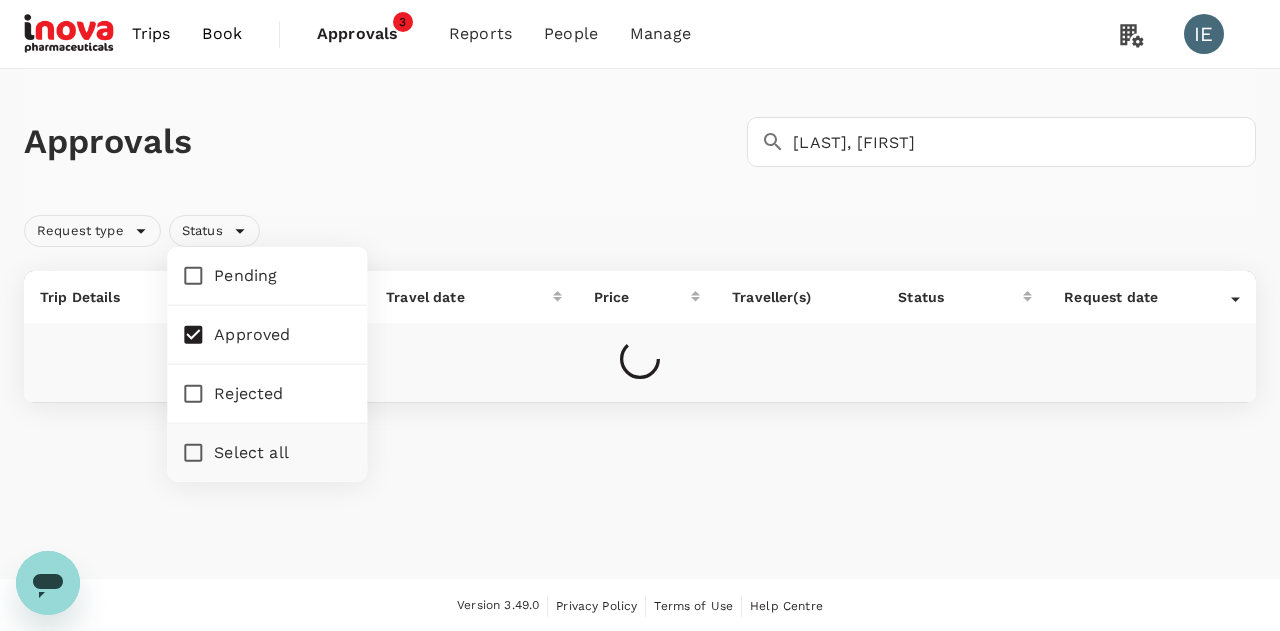 click on "Select all" at bounding box center [193, 453] 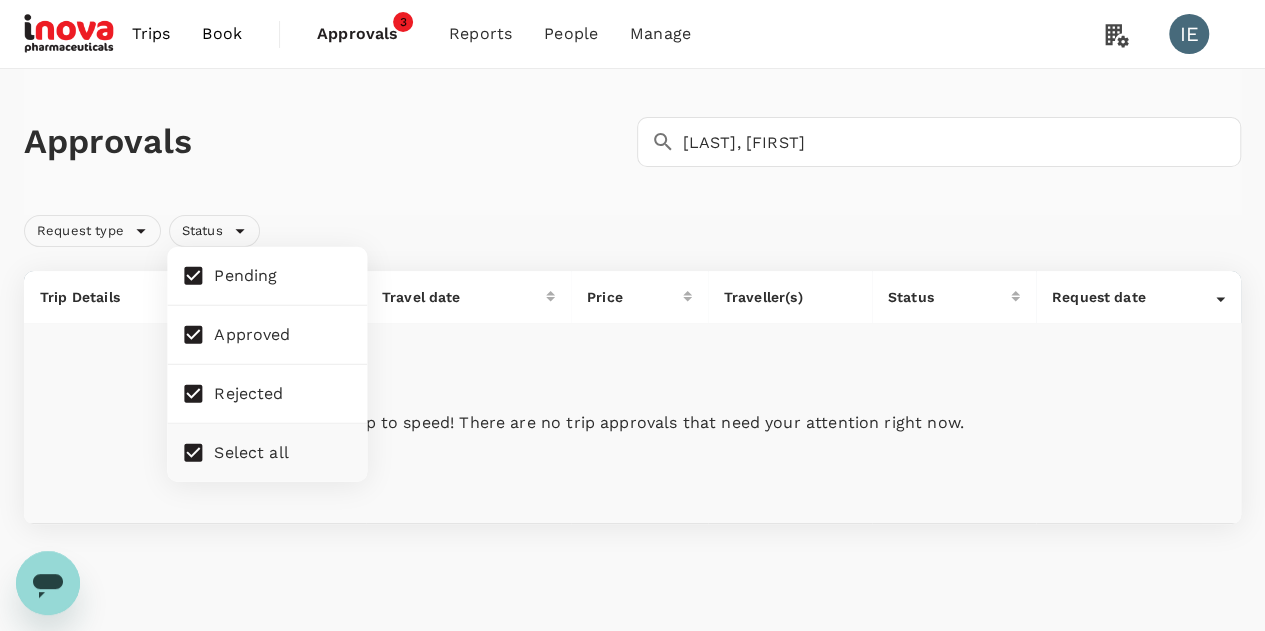 click on "Approvals ​ [LAST], [FIRST] ​" at bounding box center [632, 142] 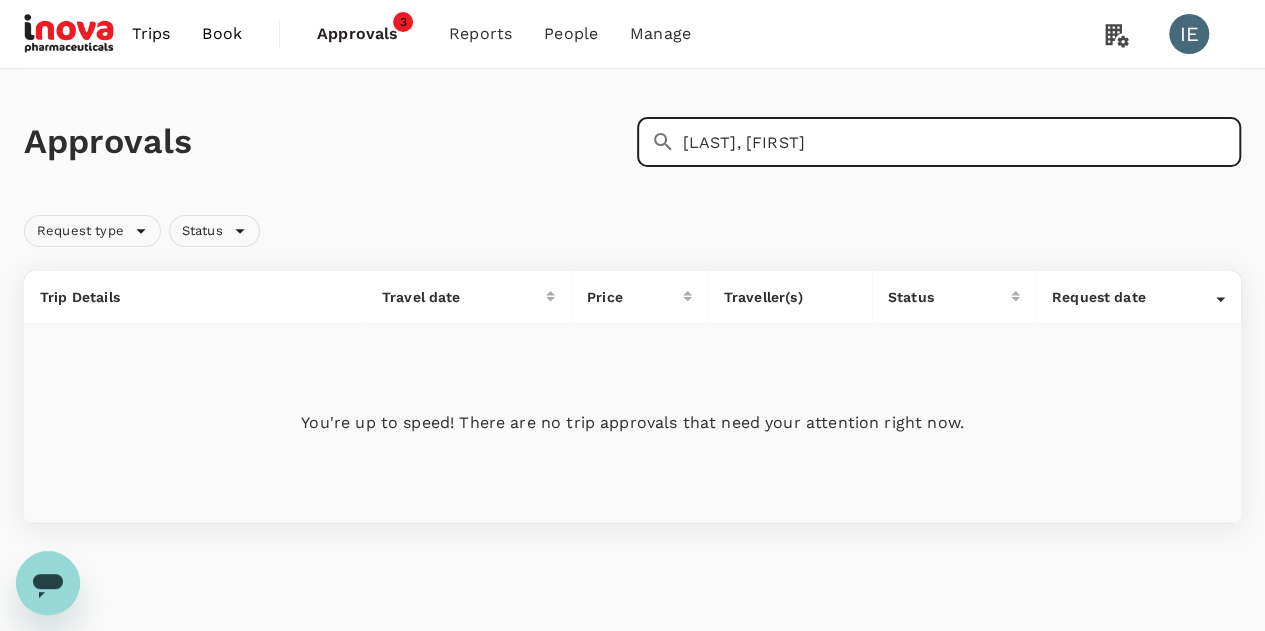 drag, startPoint x: 954, startPoint y: 135, endPoint x: 0, endPoint y: 99, distance: 954.679 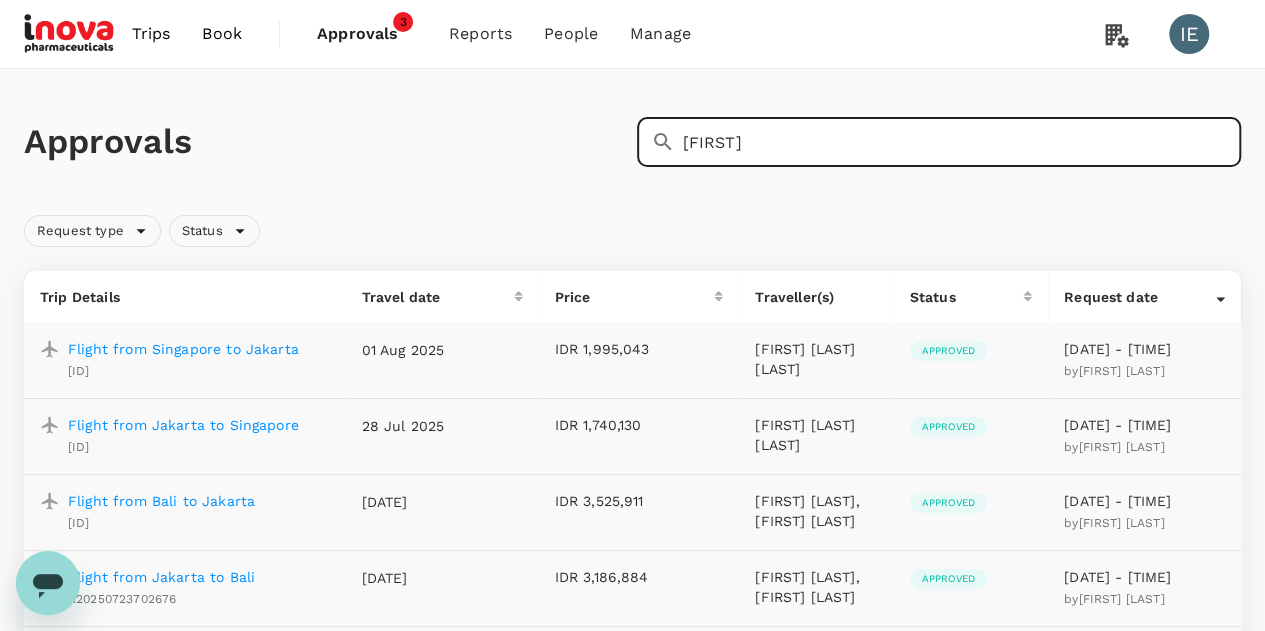 click on "[FIRST]" at bounding box center [962, 142] 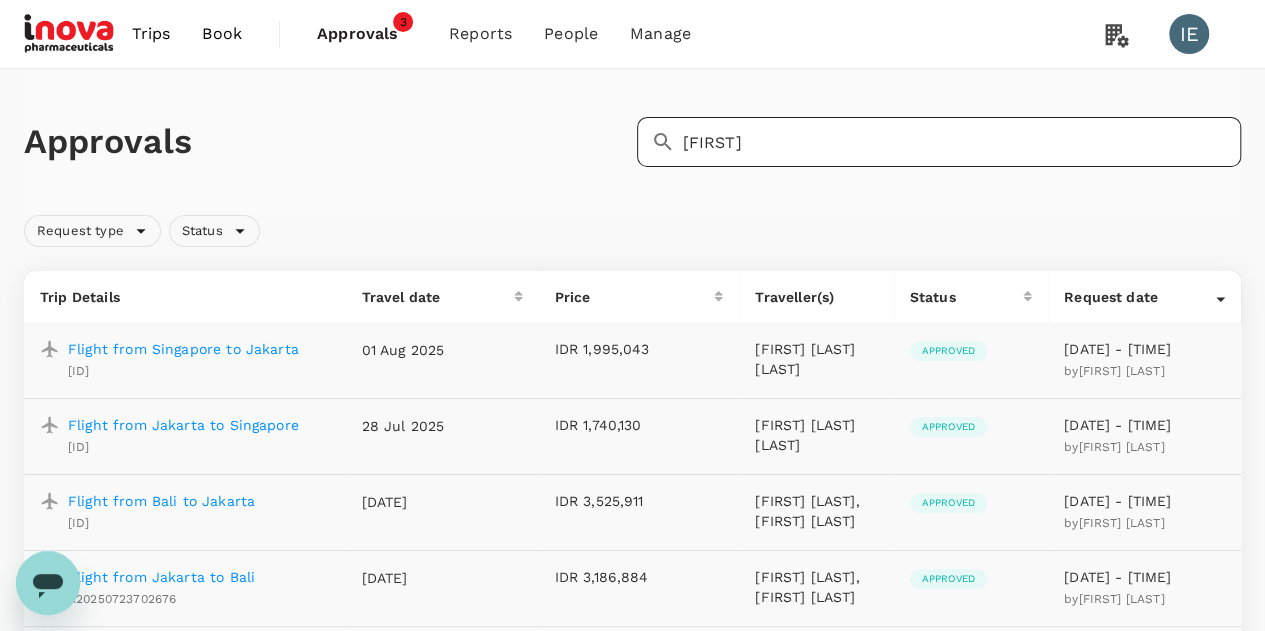 click 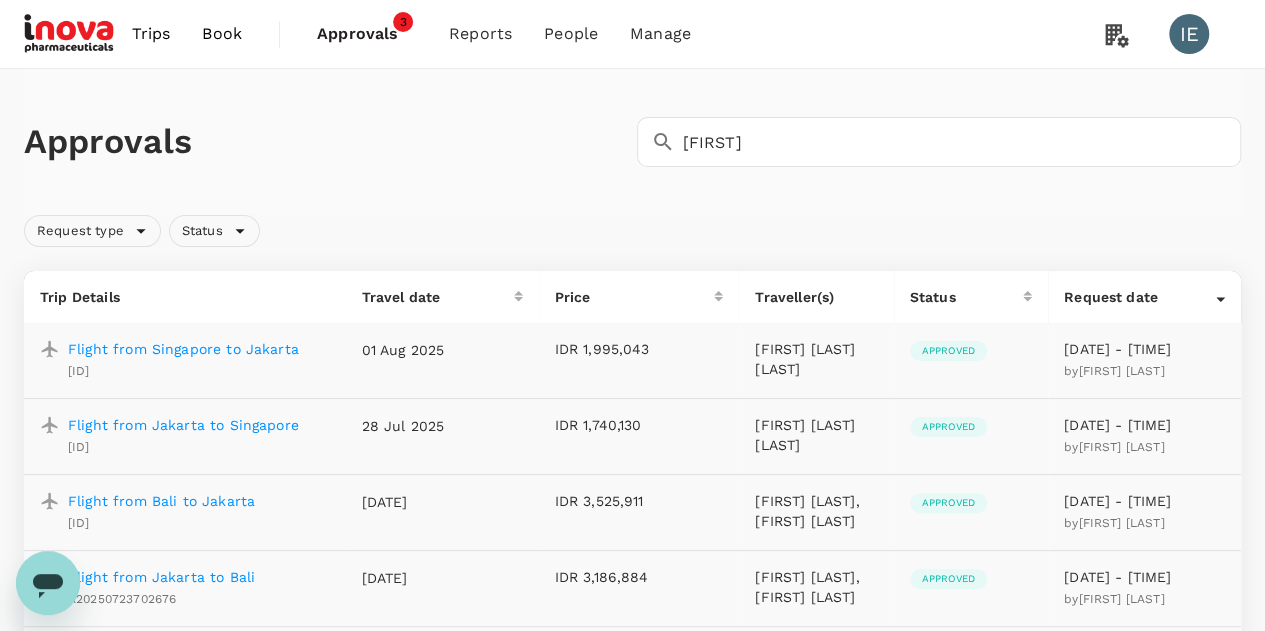 click on "Approvals ​ [FIRST] ​" at bounding box center [628, 138] 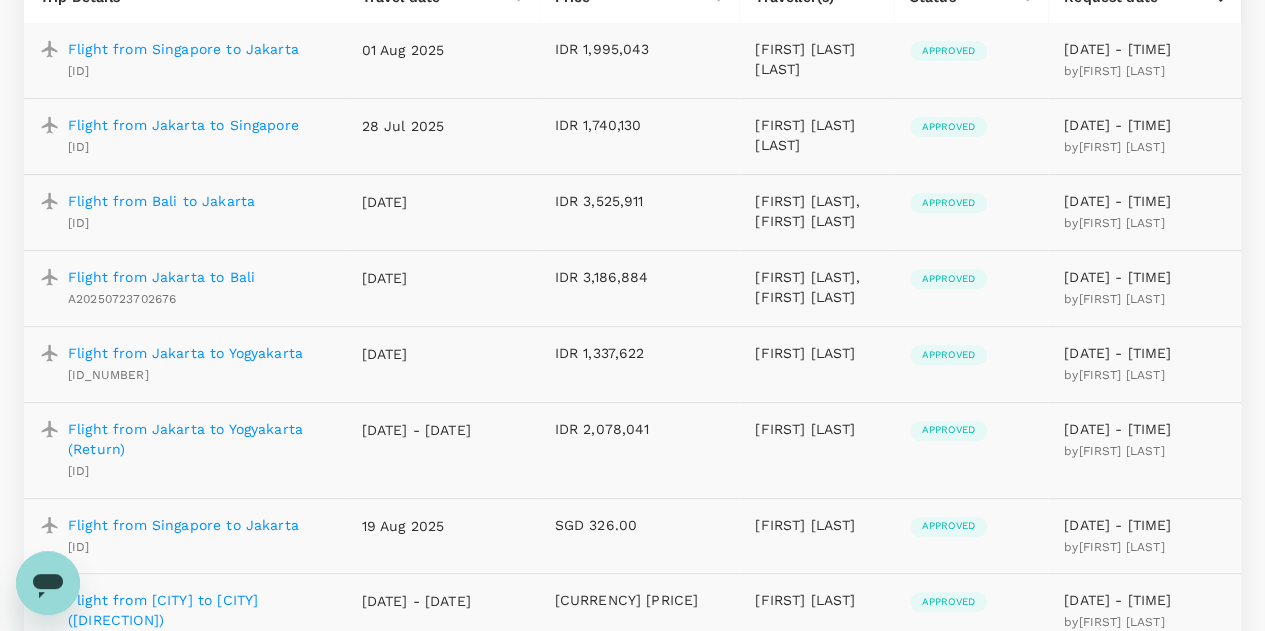 scroll, scrollTop: 0, scrollLeft: 0, axis: both 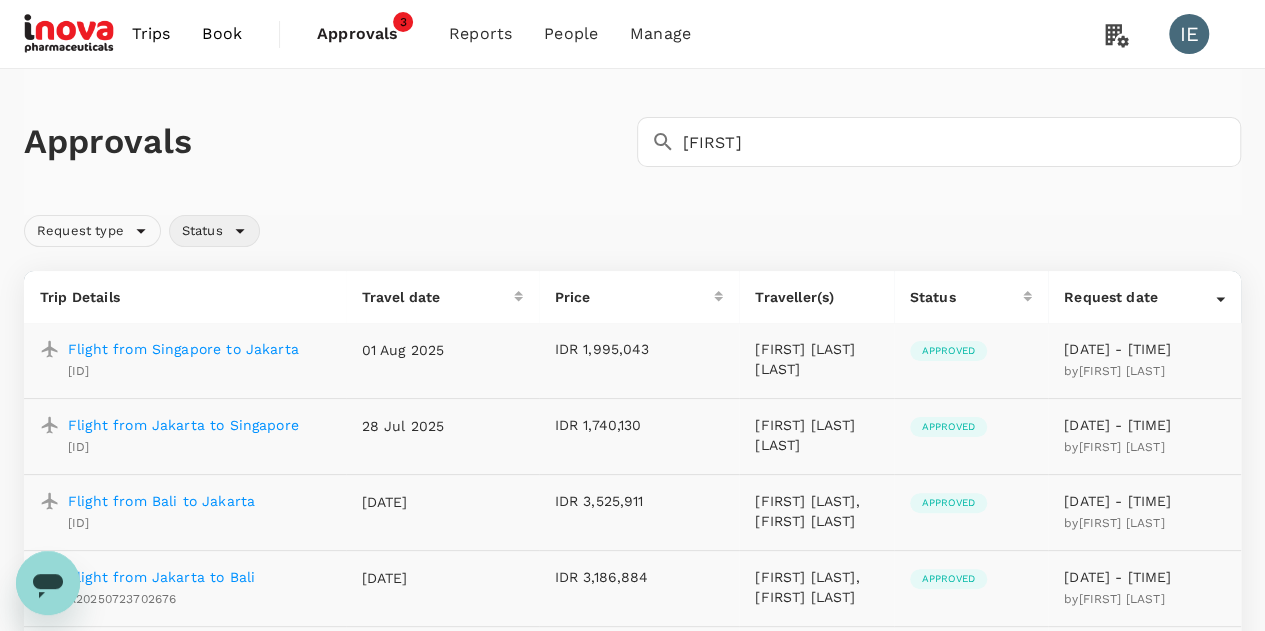 click on "Status" at bounding box center (202, 231) 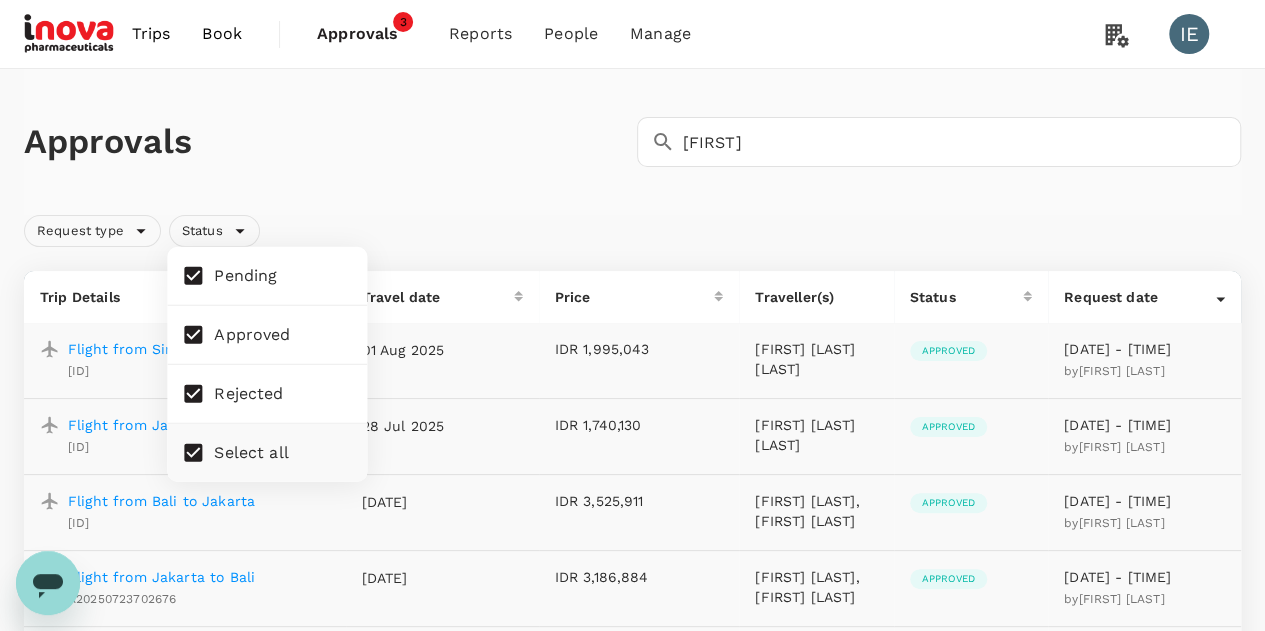 click on "Request type Status" at bounding box center (628, 227) 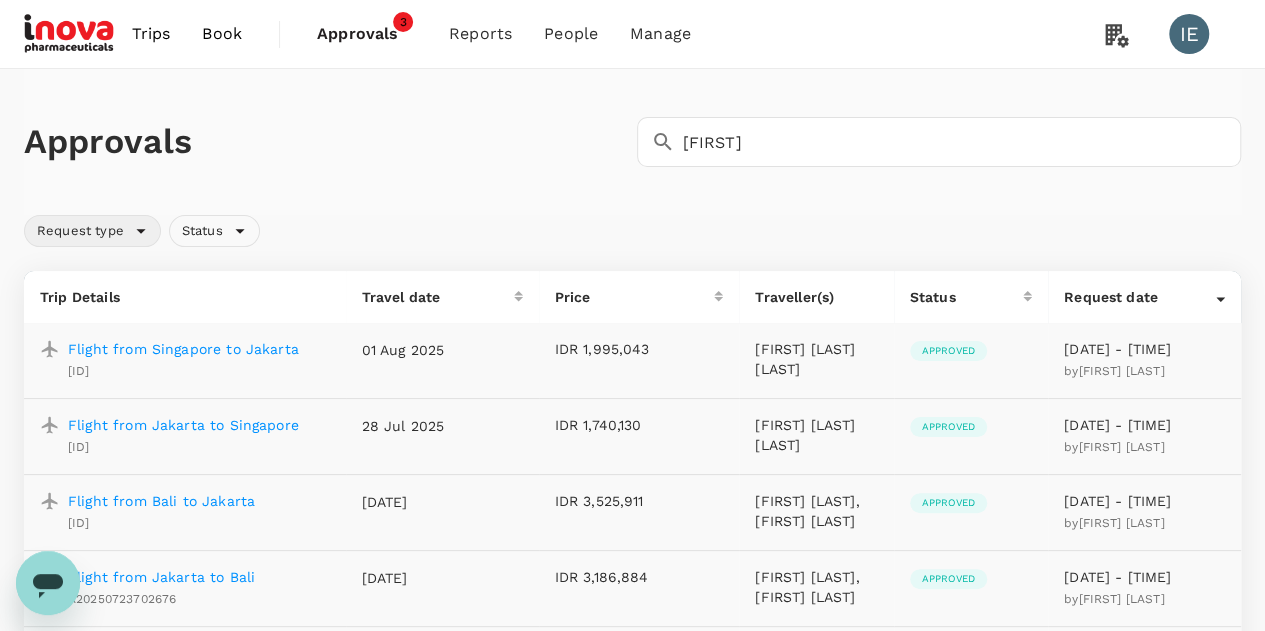 click on "Request type" at bounding box center (92, 231) 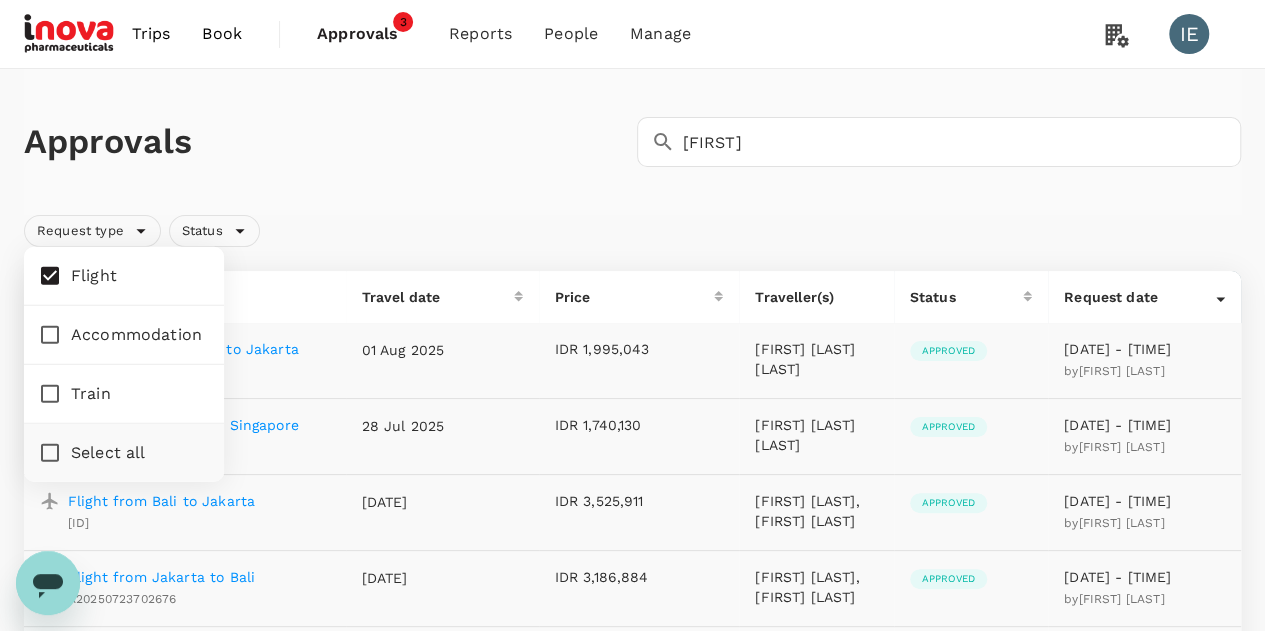 click on "Select all" at bounding box center [50, 453] 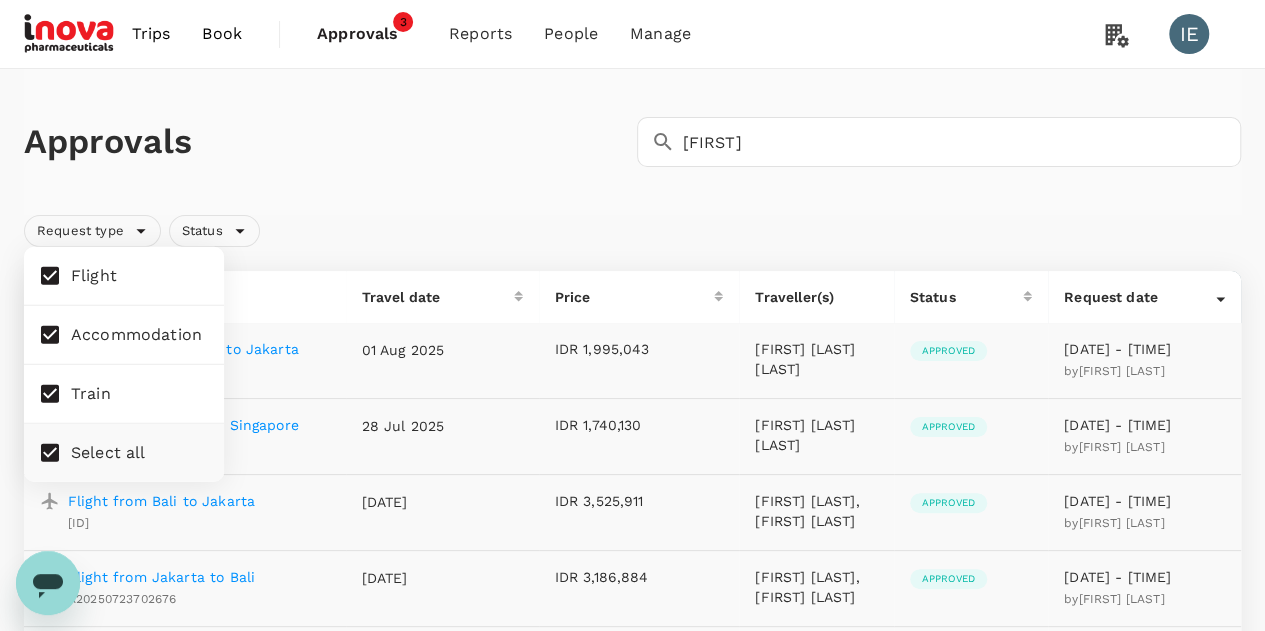 click on "Approvals ​ [FIRST] ​" at bounding box center (632, 142) 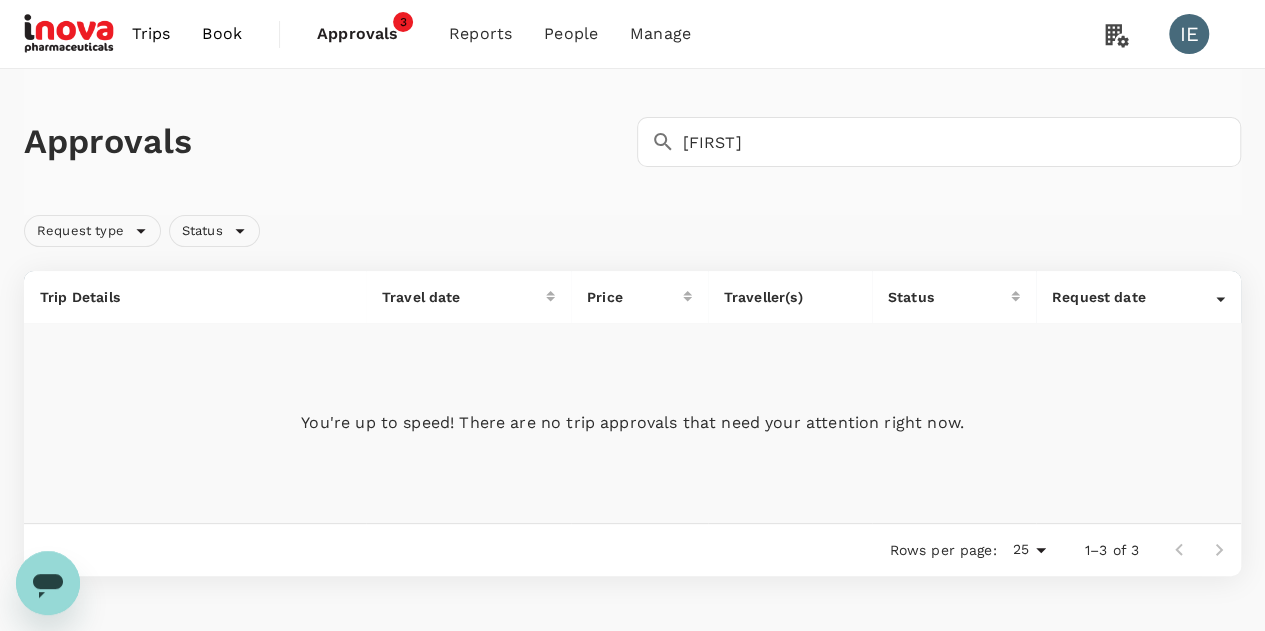 click on "3" at bounding box center [403, 22] 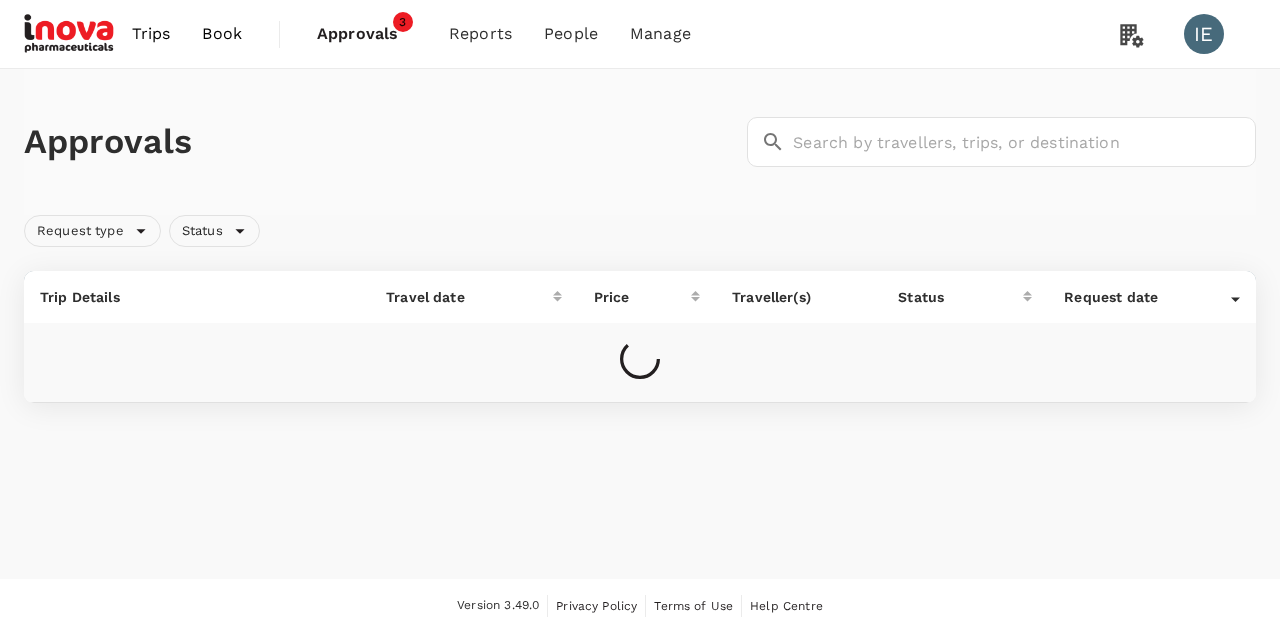 scroll, scrollTop: 0, scrollLeft: 0, axis: both 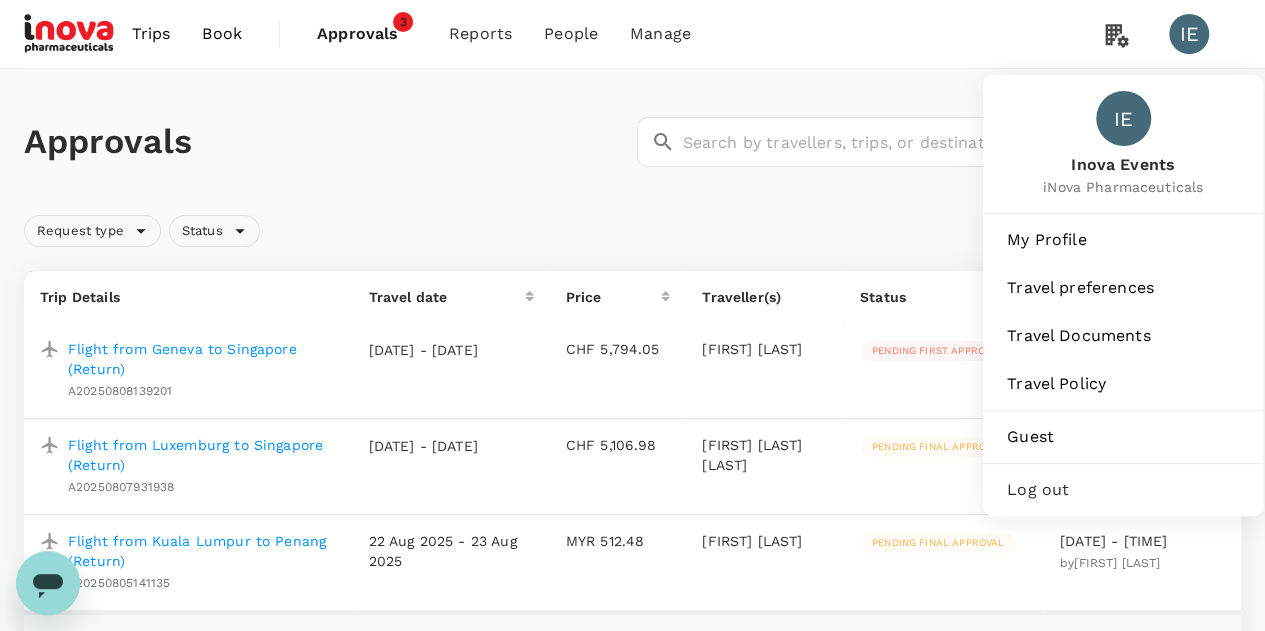 click on "IE" at bounding box center (1189, 34) 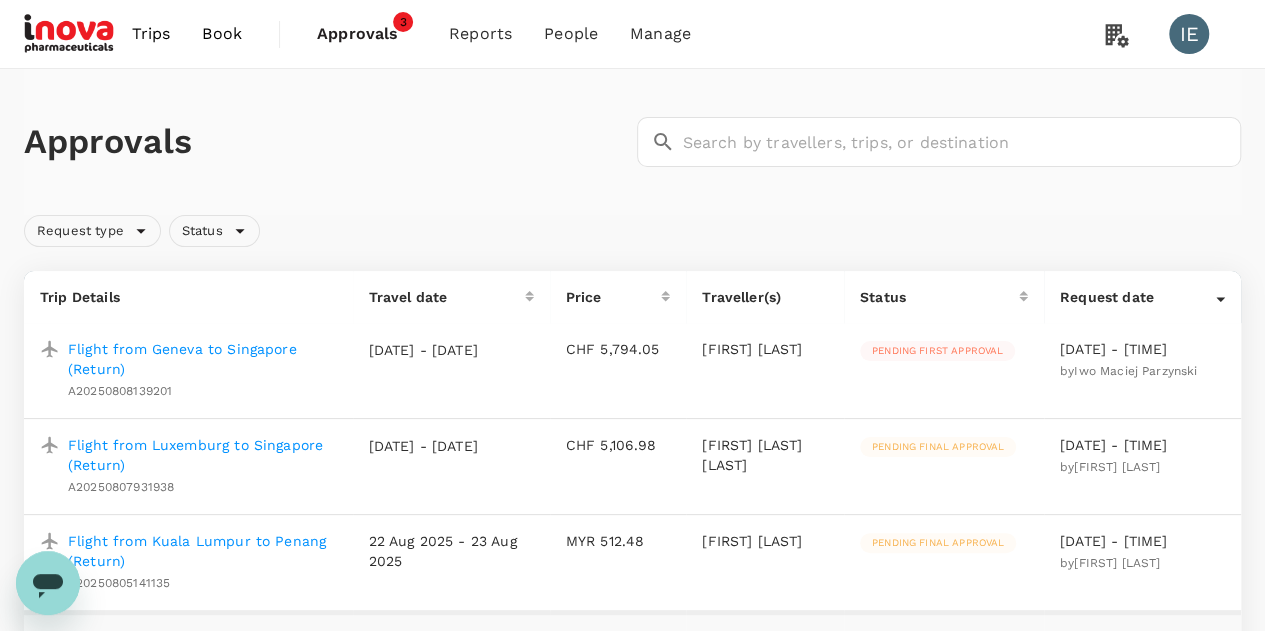 click on "IE" at bounding box center [1189, 34] 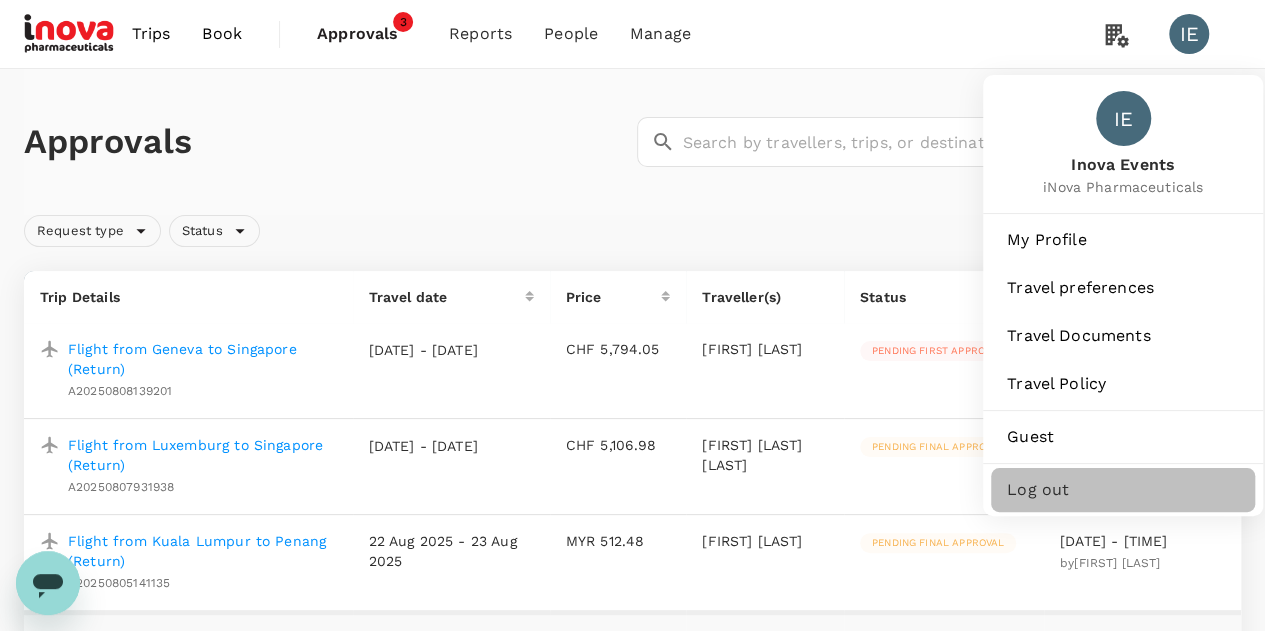 click on "Log out" at bounding box center [1123, 490] 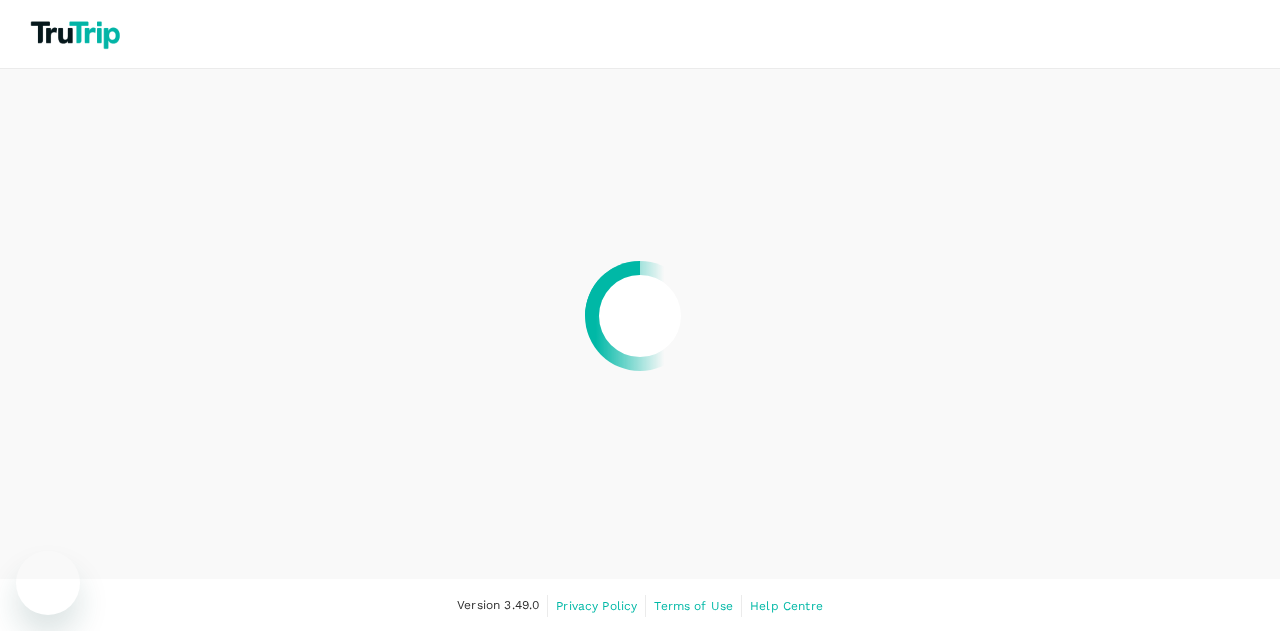 scroll, scrollTop: 0, scrollLeft: 0, axis: both 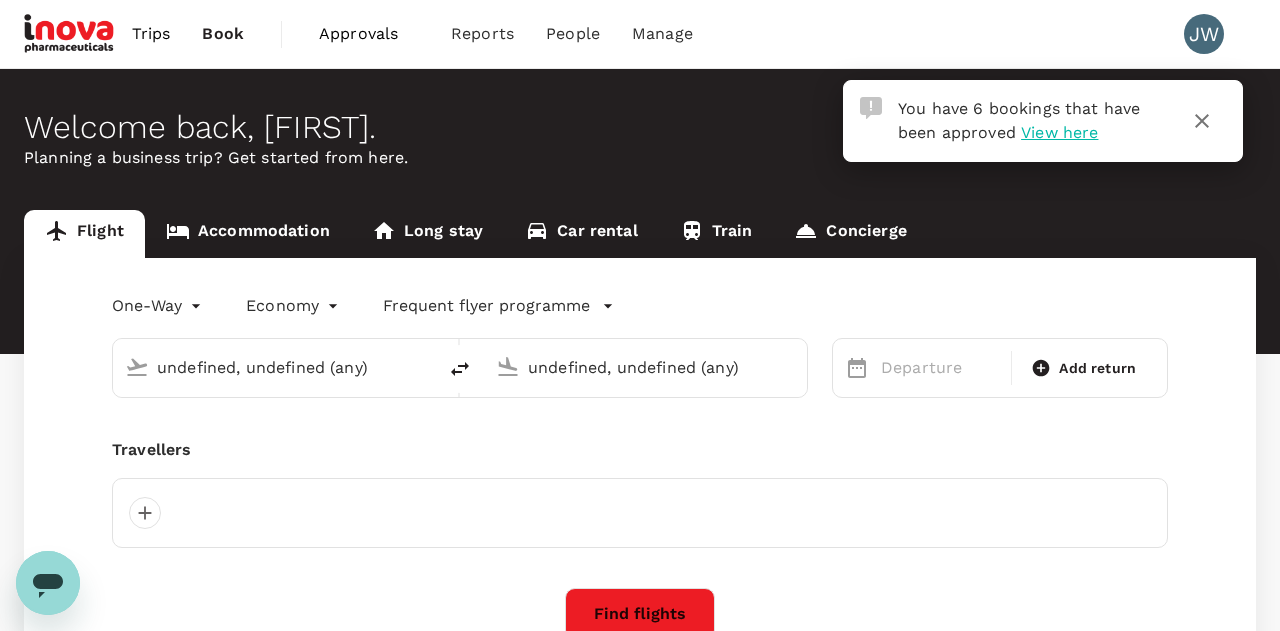 type 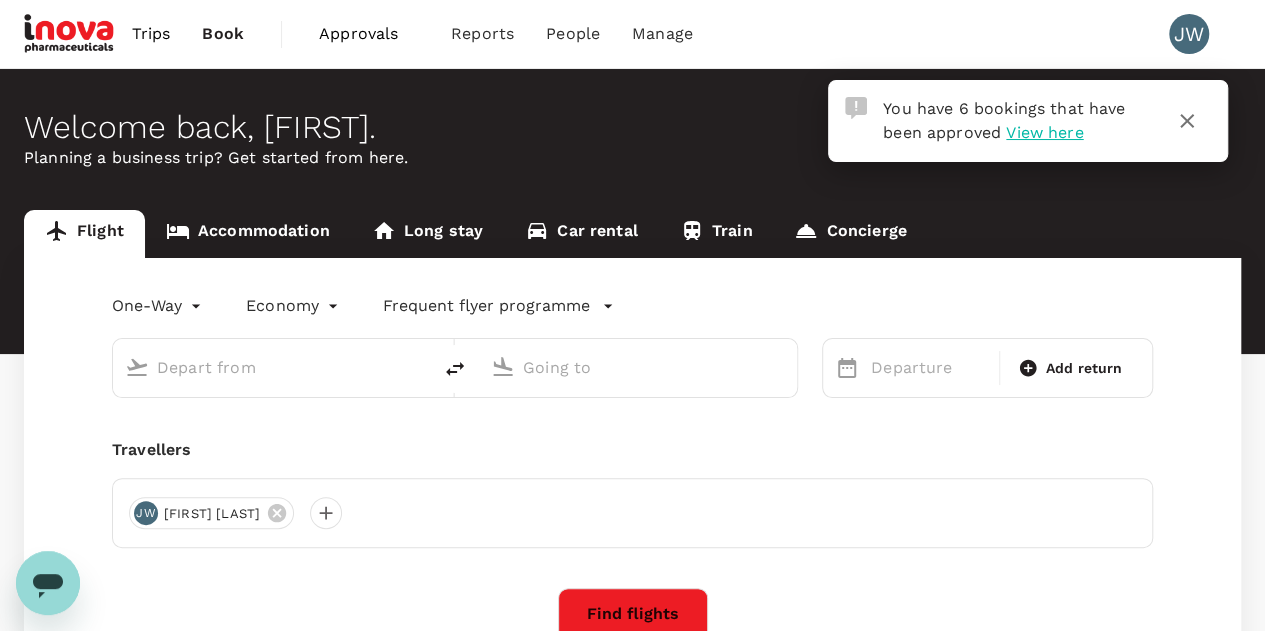 type on "roundtrip" 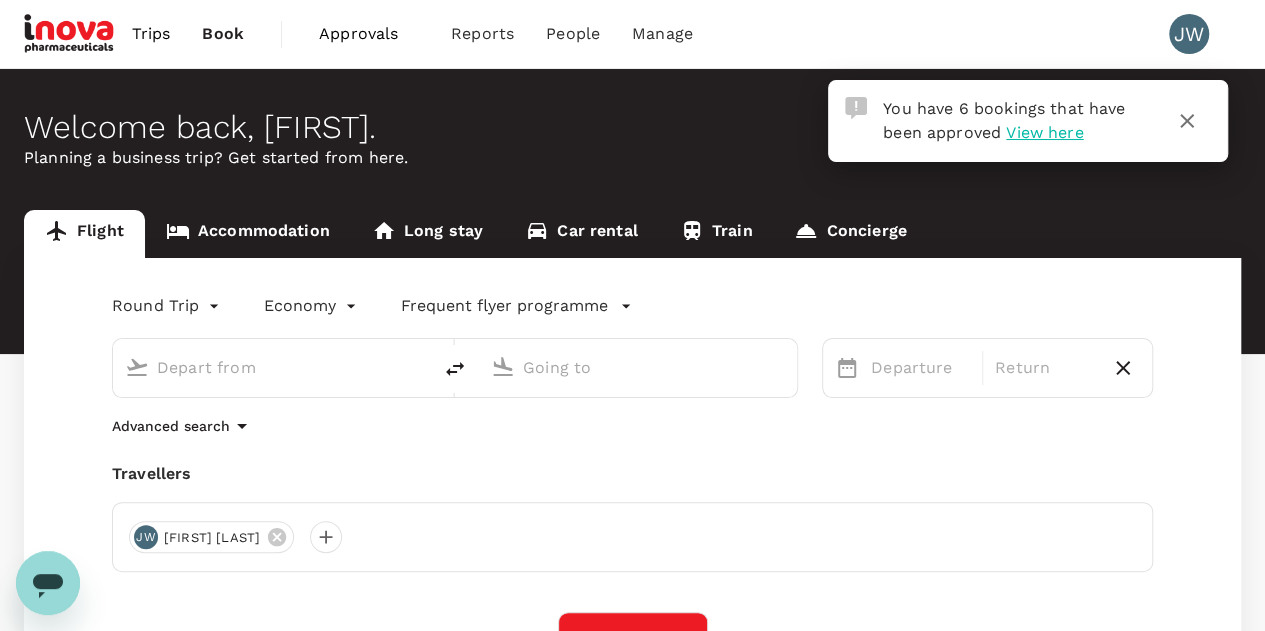 type on "Singapore Changi (SIN)" 